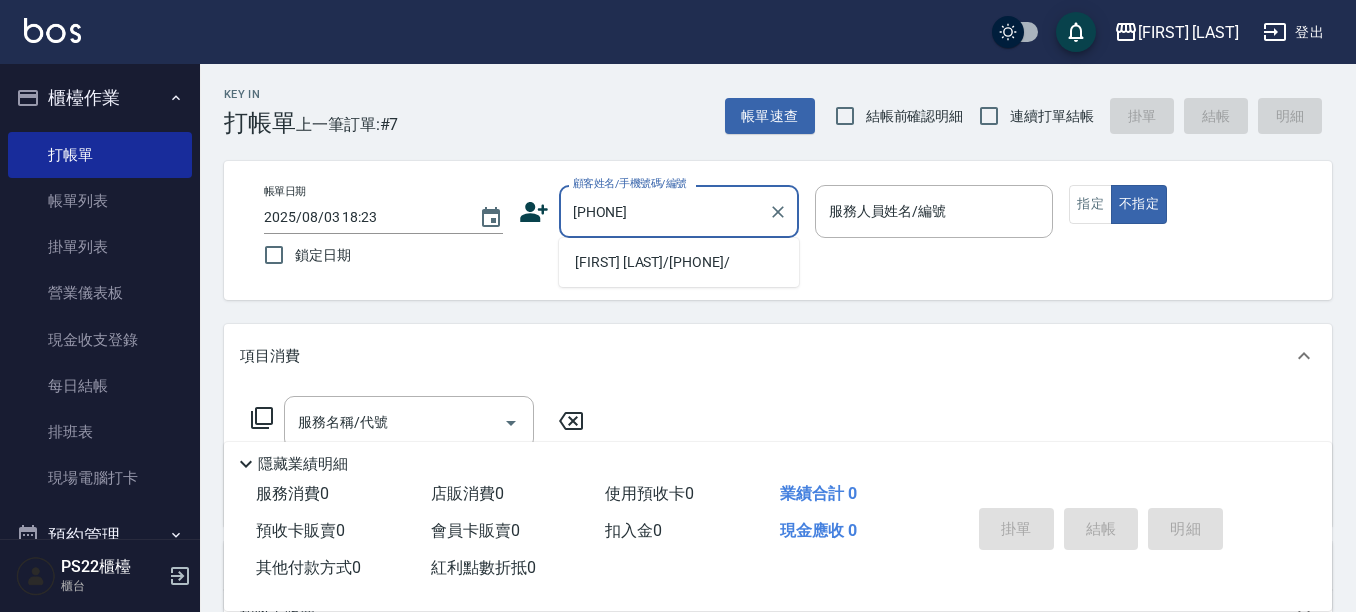 scroll, scrollTop: 0, scrollLeft: 0, axis: both 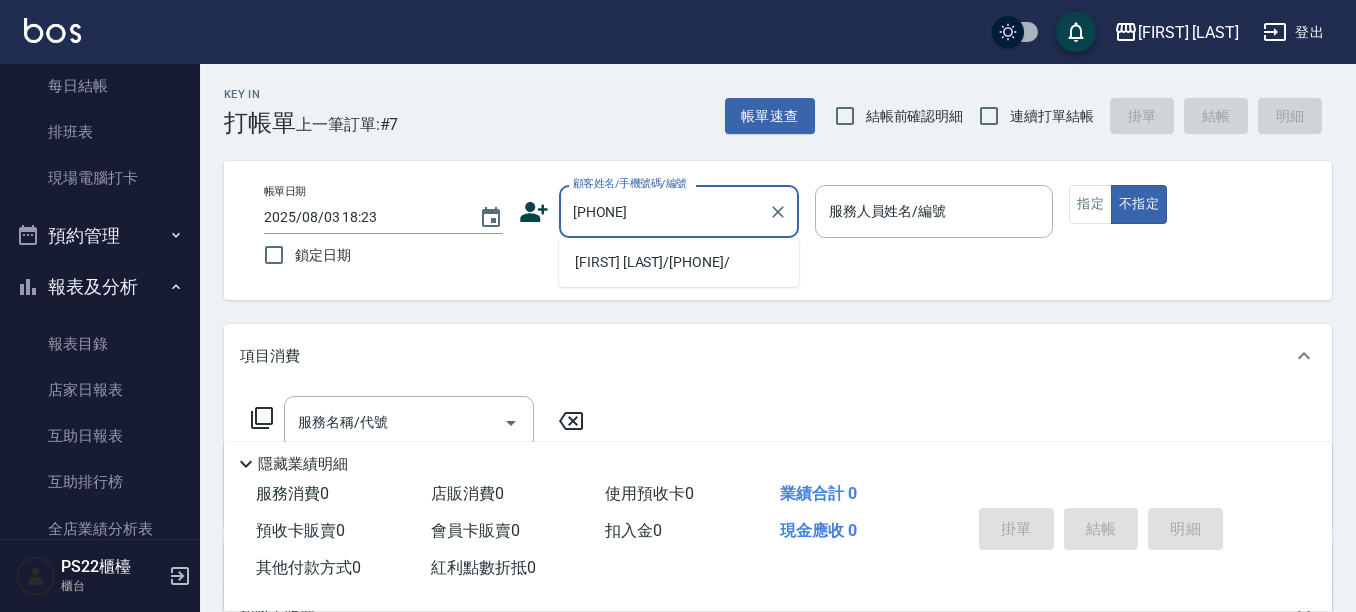 click on "[FIRST] [LAST]/[PHONE]/" at bounding box center [679, 262] 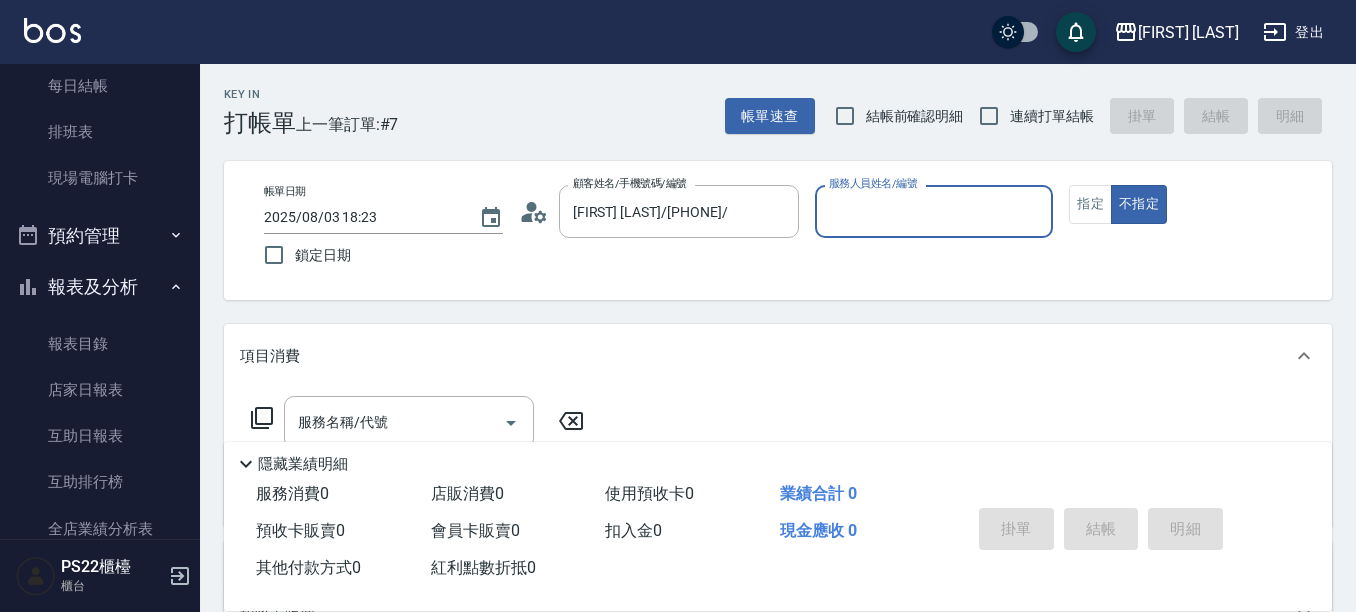 type on "[FIRST]-[NUMBER]" 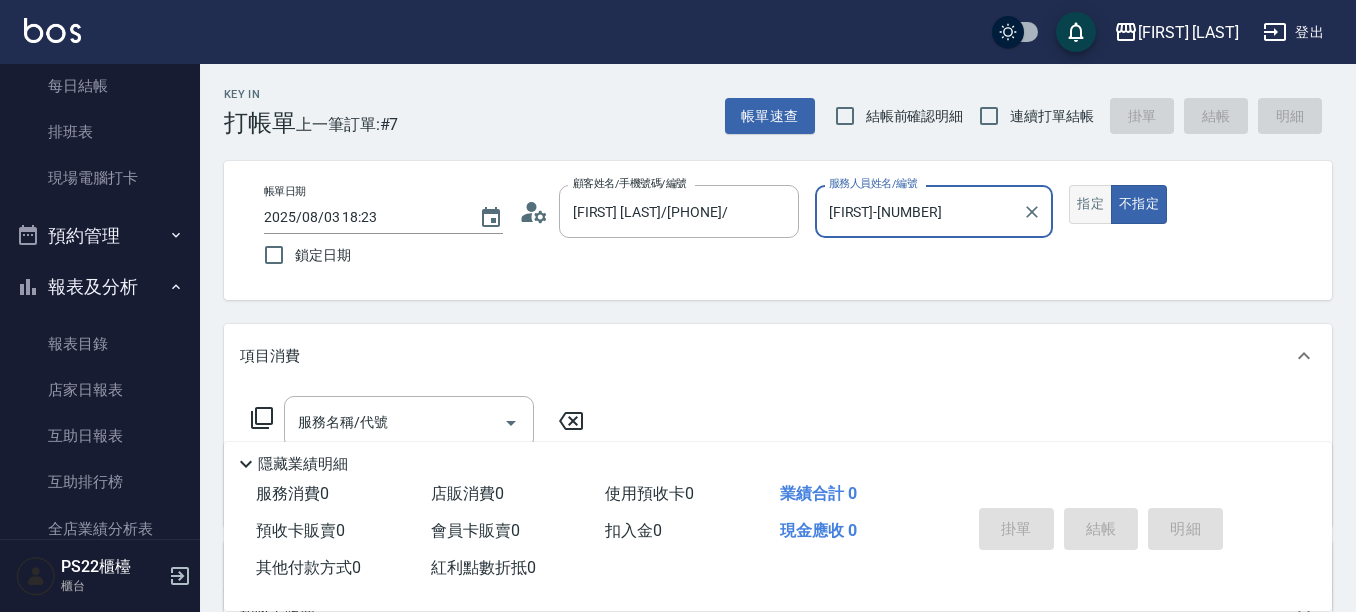 click on "指定" at bounding box center [1090, 204] 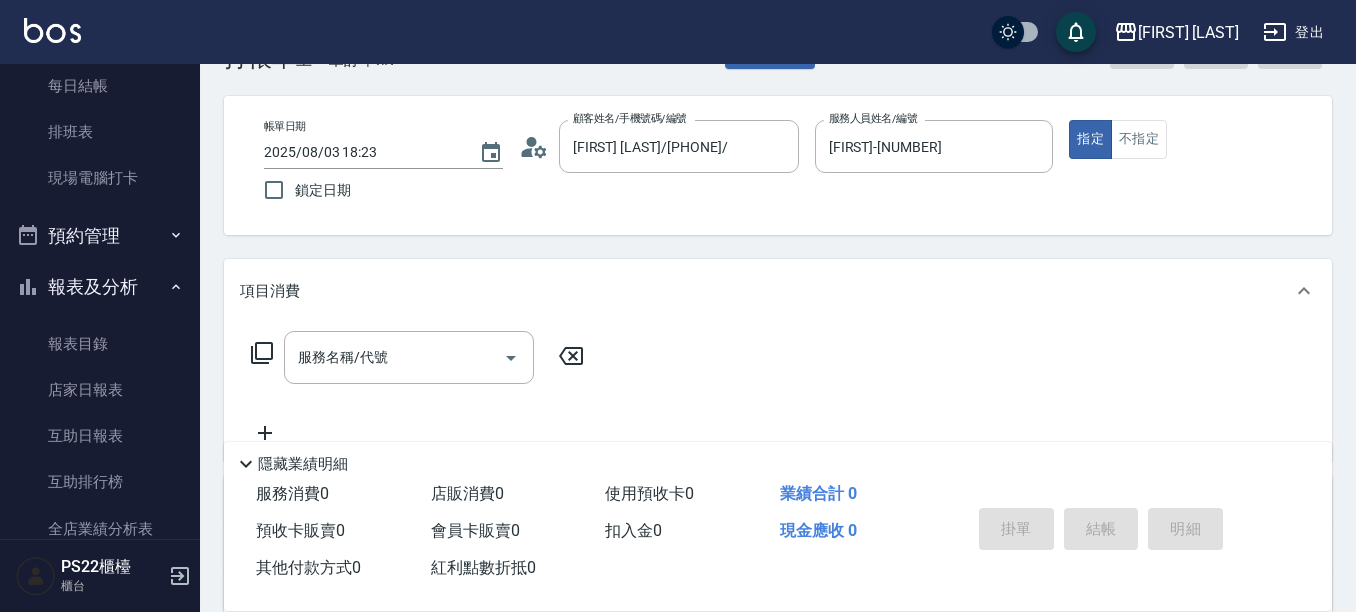 scroll, scrollTop: 100, scrollLeft: 0, axis: vertical 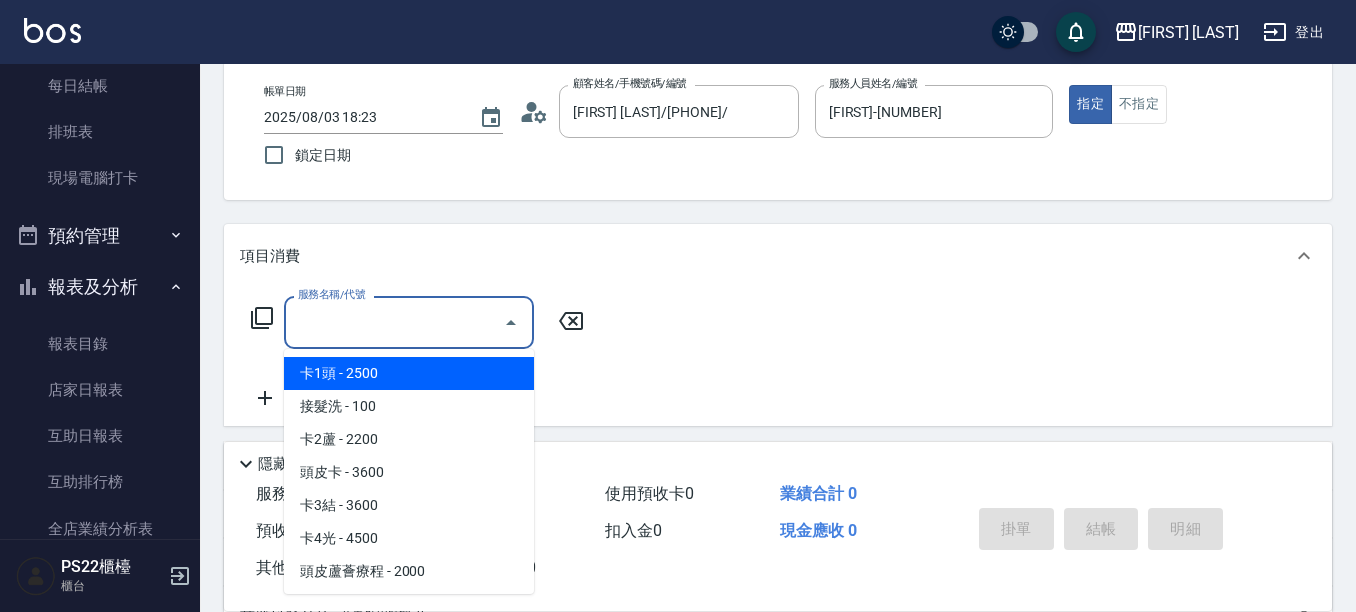 click on "服務名稱/代號" at bounding box center [394, 322] 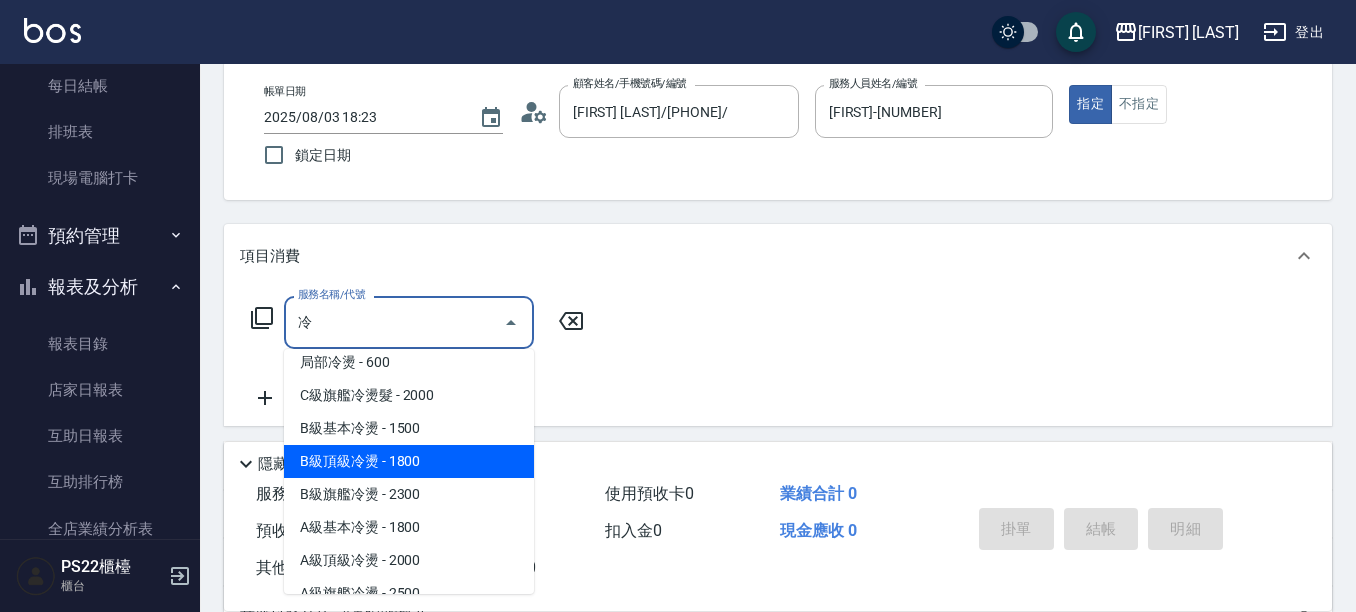 scroll, scrollTop: 68, scrollLeft: 0, axis: vertical 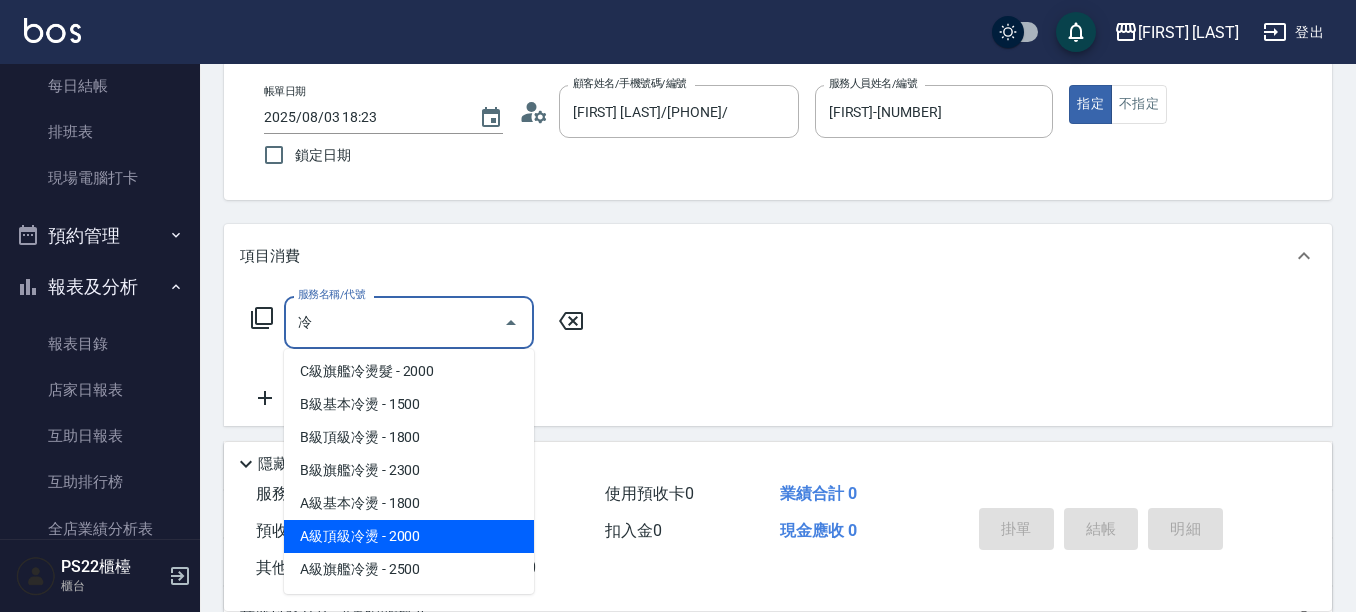 click on "A級頂級冷燙 - 2000" at bounding box center [409, 536] 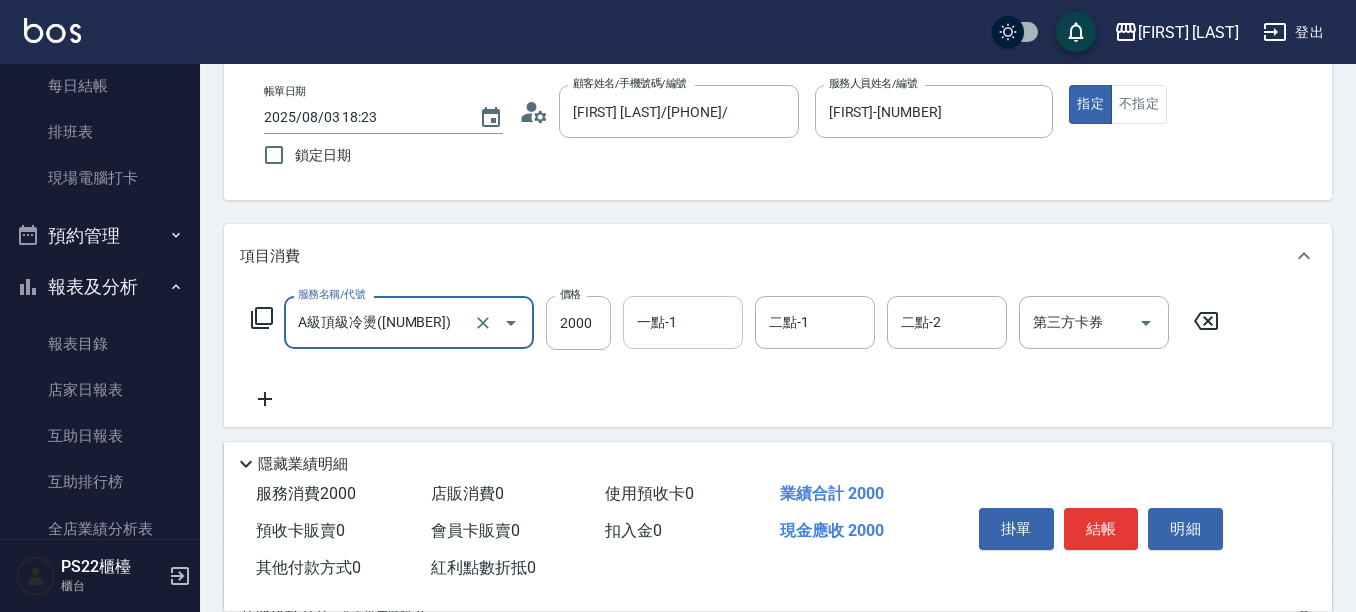 type on "A級頂級冷燙([NUMBER])" 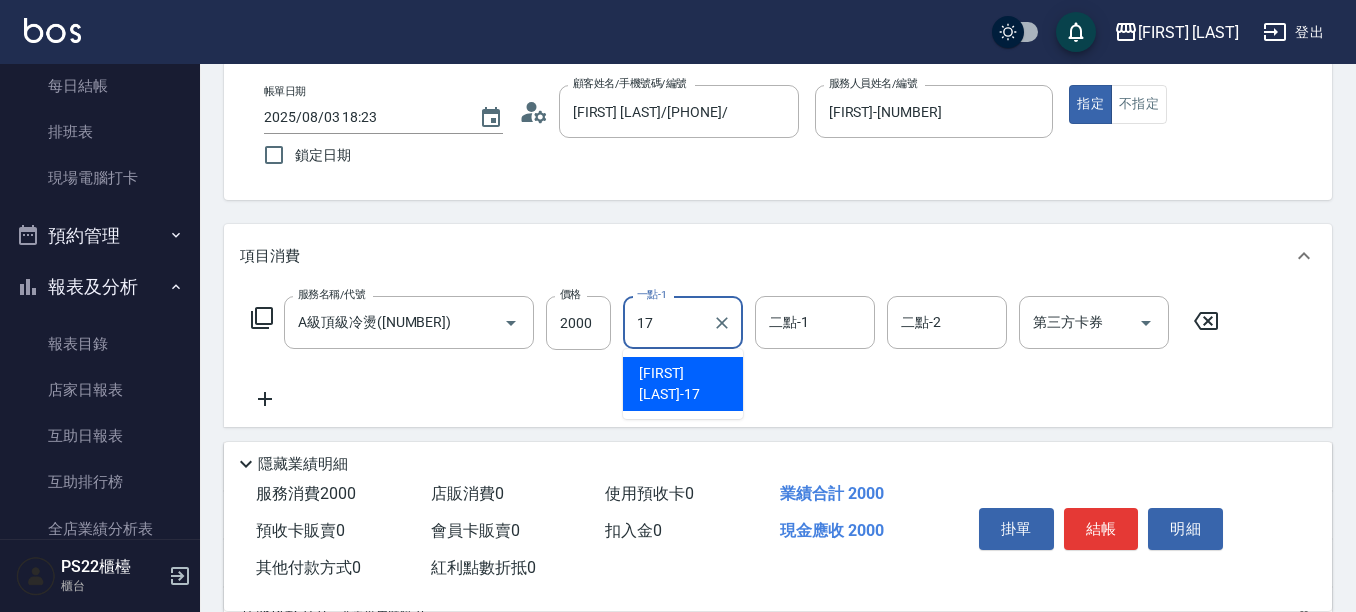 type on "[FIRST] [LAST]-17" 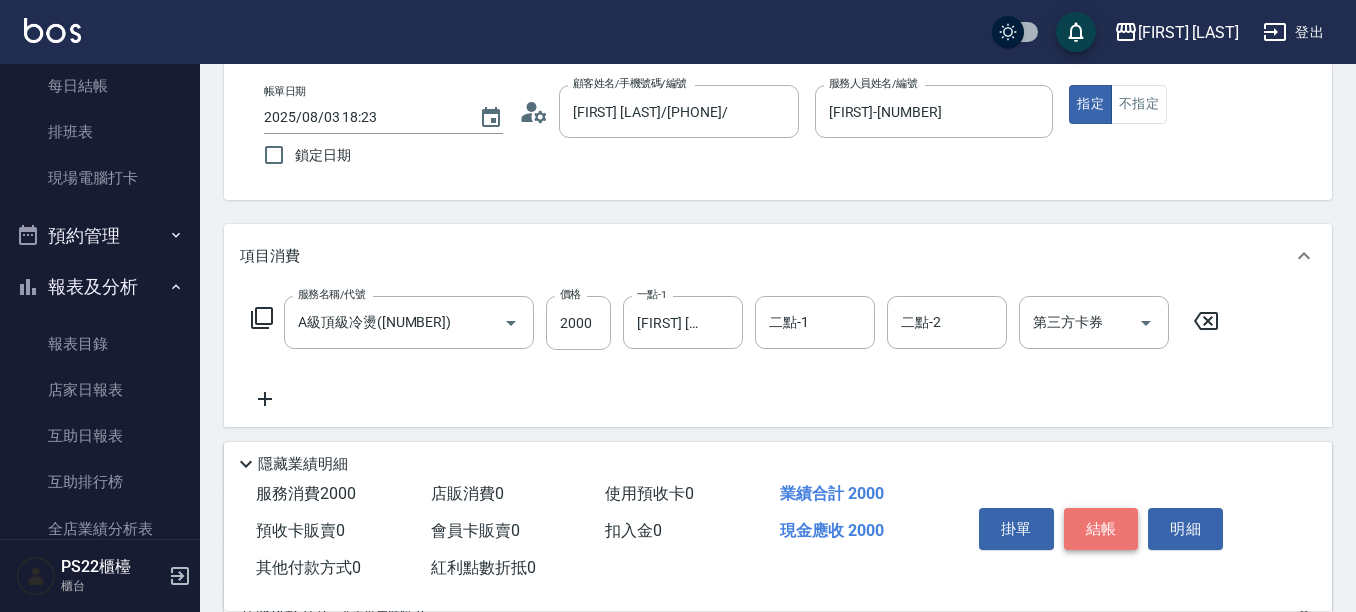 click on "結帳" at bounding box center [1101, 529] 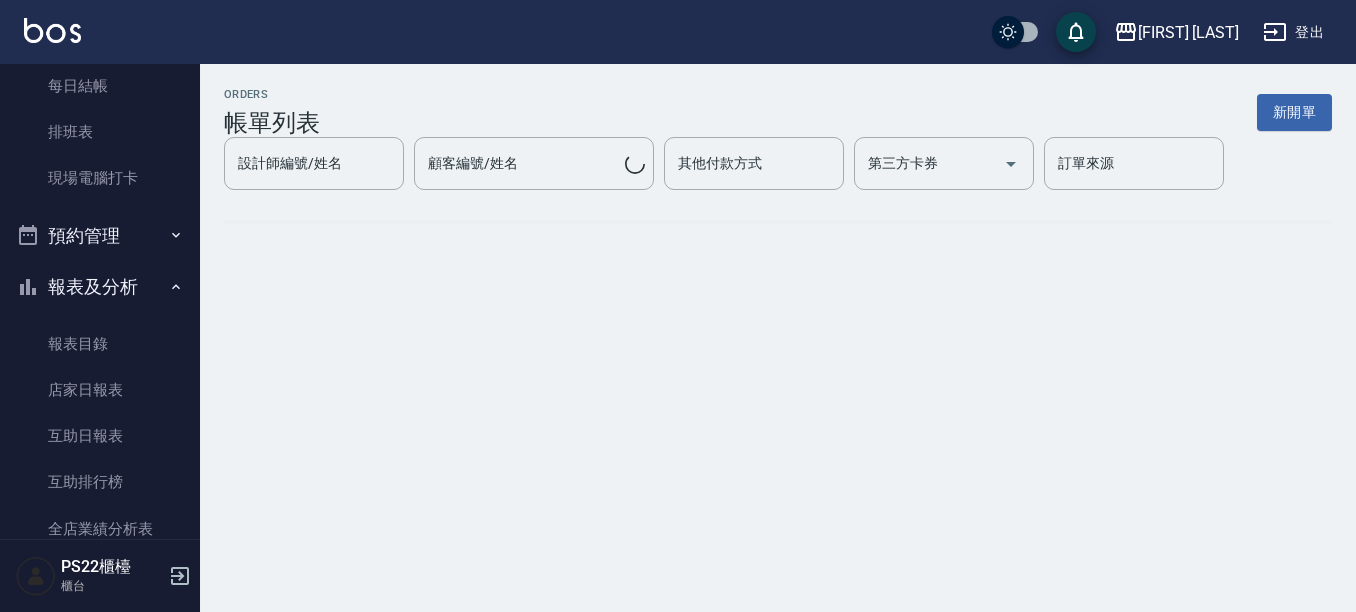 scroll, scrollTop: 0, scrollLeft: 0, axis: both 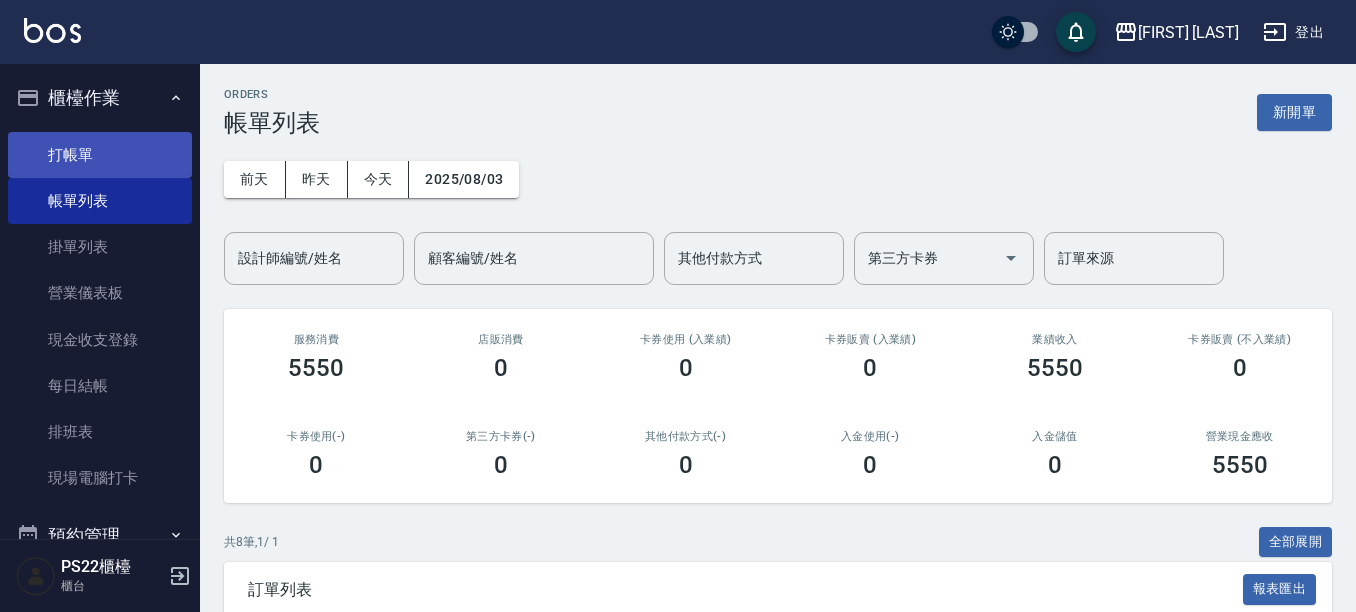 click on "打帳單" at bounding box center (100, 155) 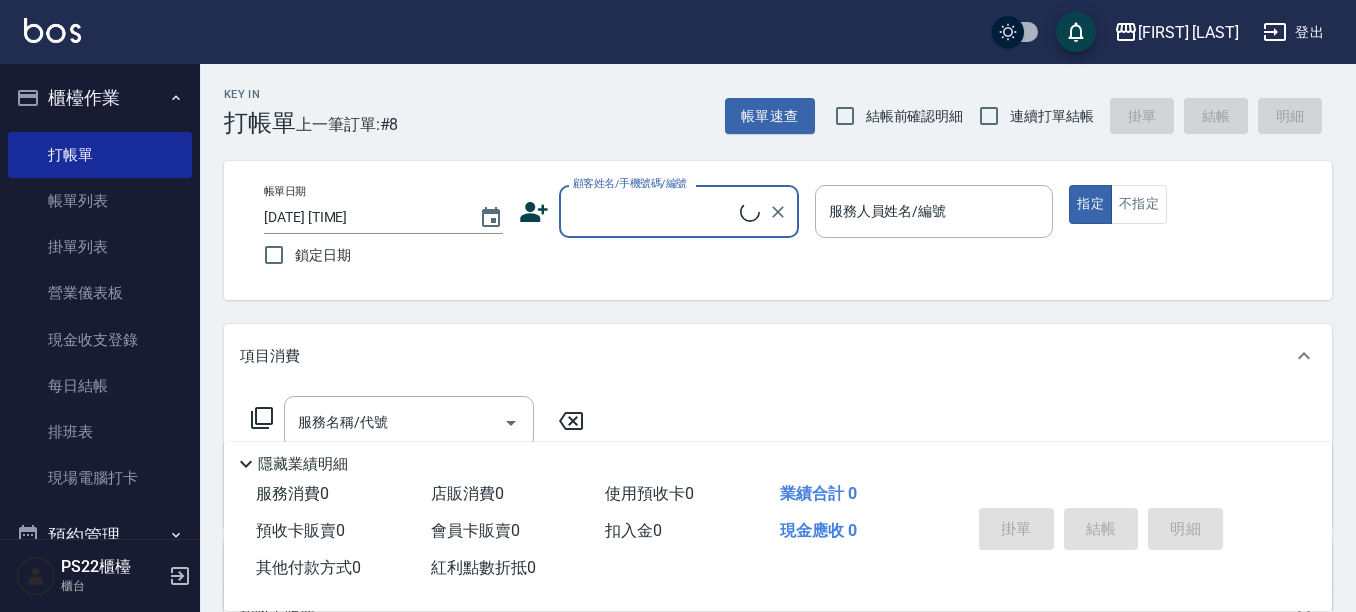 click on "顧客姓名/手機號碼/編號" at bounding box center [654, 211] 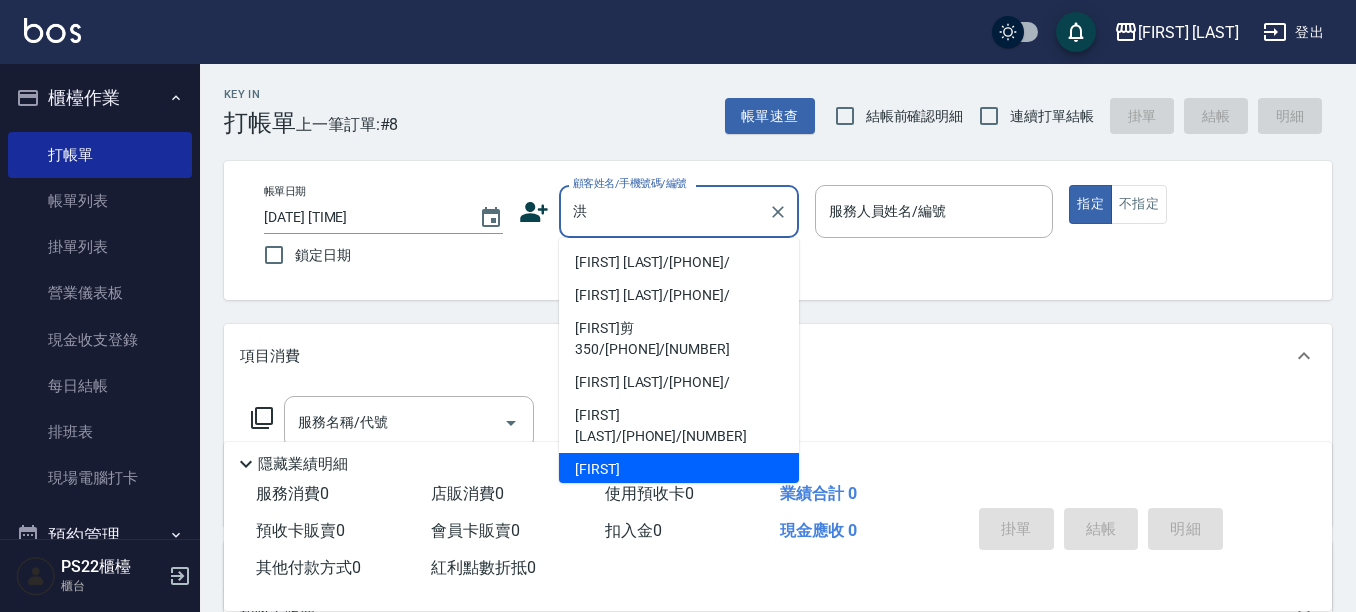 click on "[FIRST] [LAST]/[PHONE]/[NUMBER]" at bounding box center (679, 480) 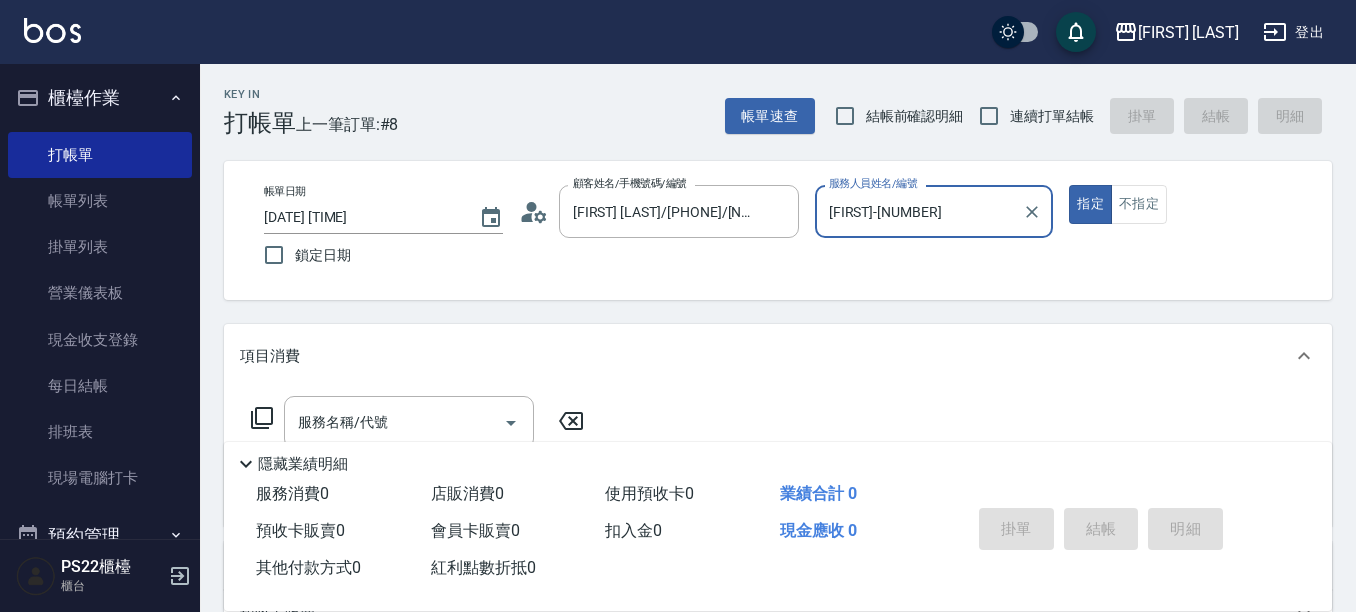 type on "[FIRST]-[NUMBER]" 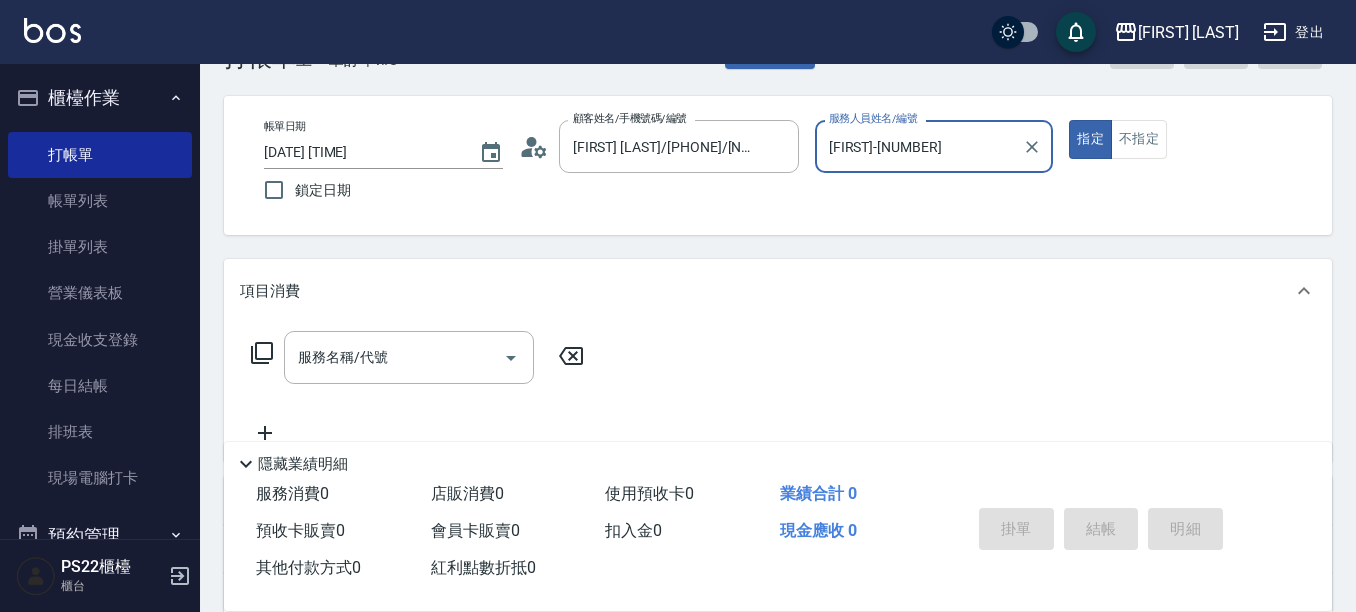 scroll, scrollTop: 100, scrollLeft: 0, axis: vertical 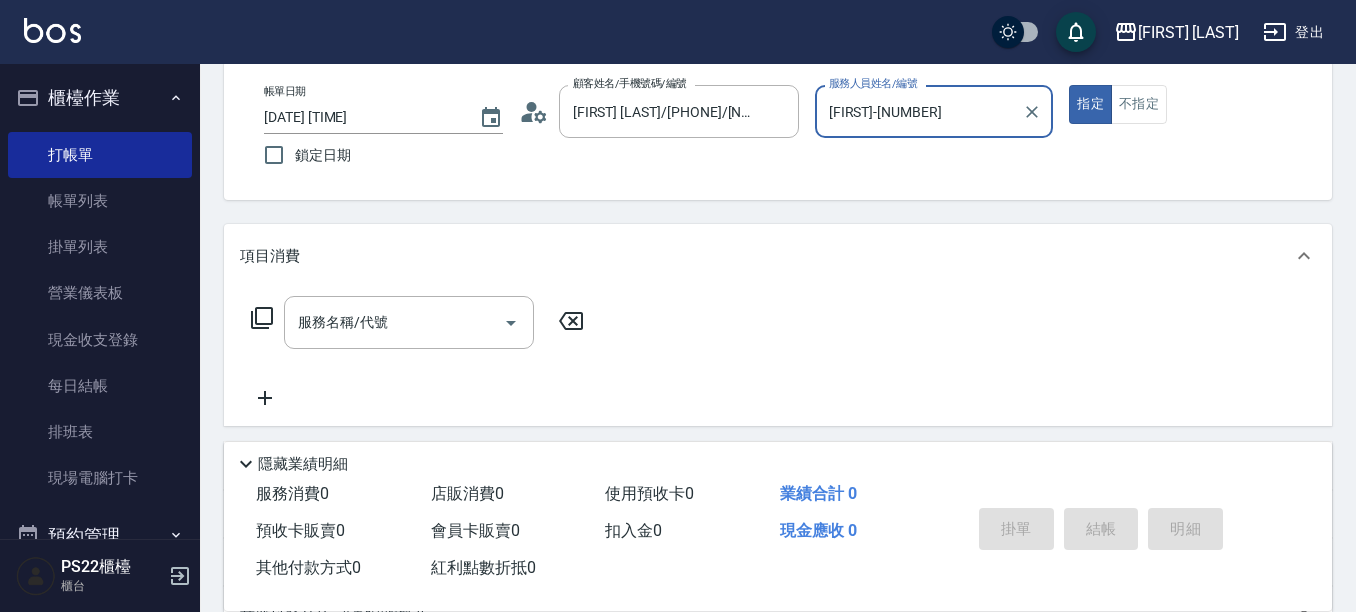 click on "服務名稱/代號 服務名稱/代號" at bounding box center (409, 322) 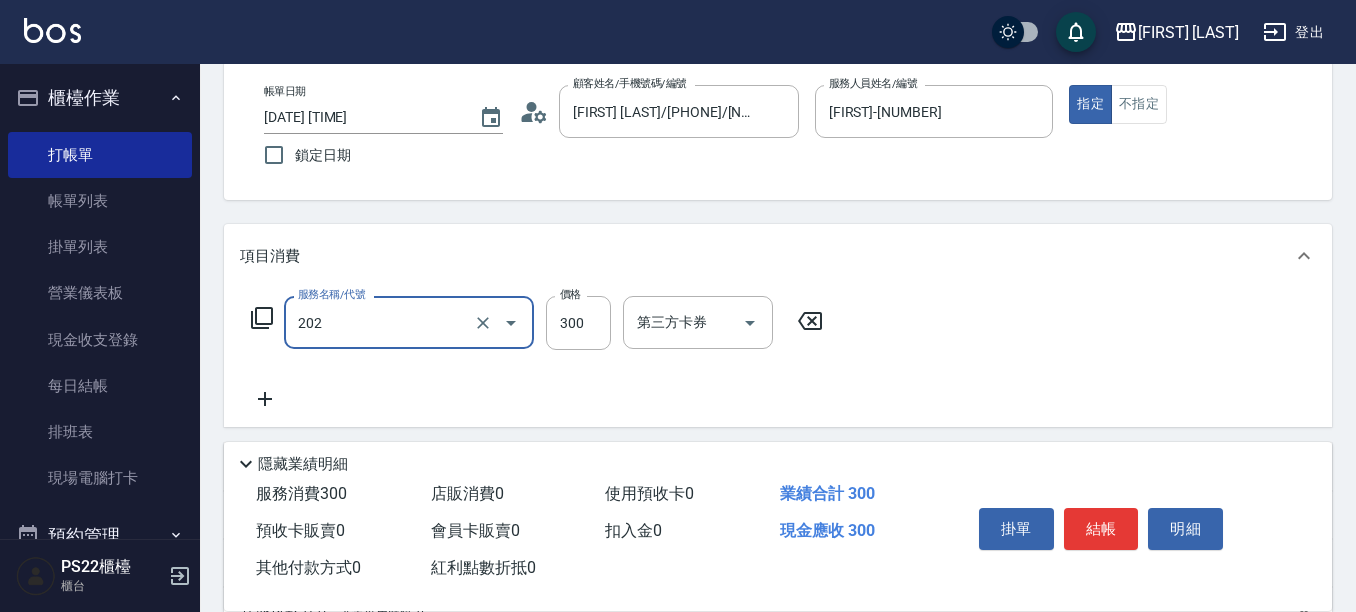type on "單剪(202)" 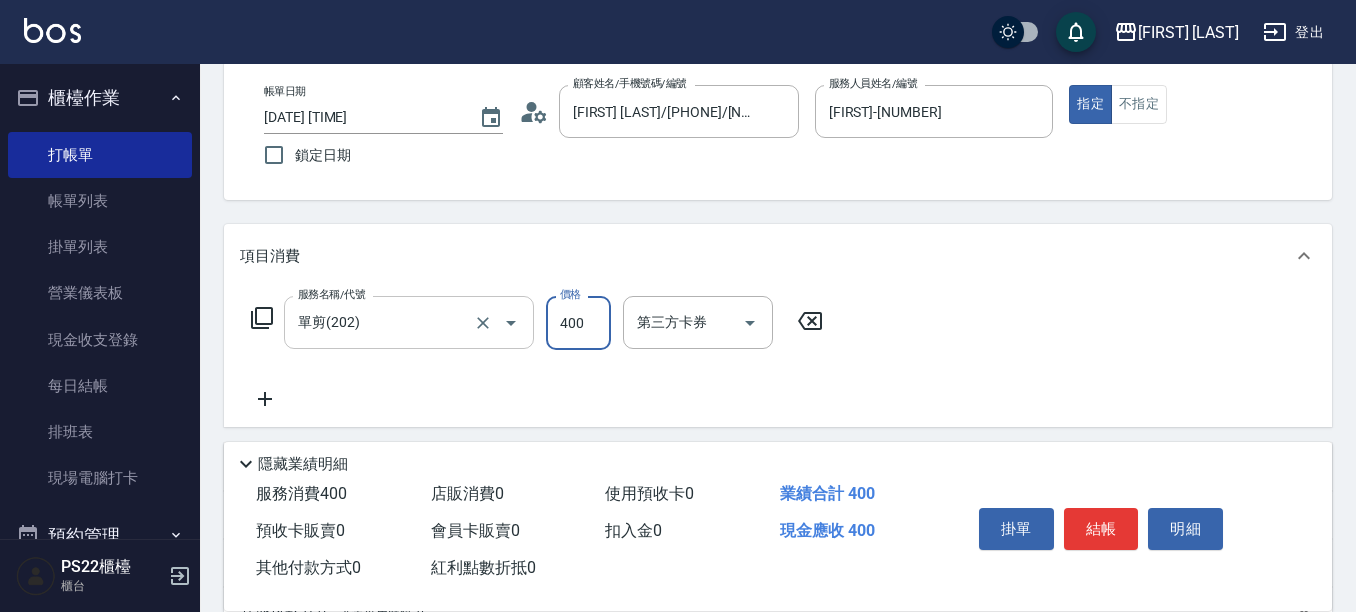type on "400" 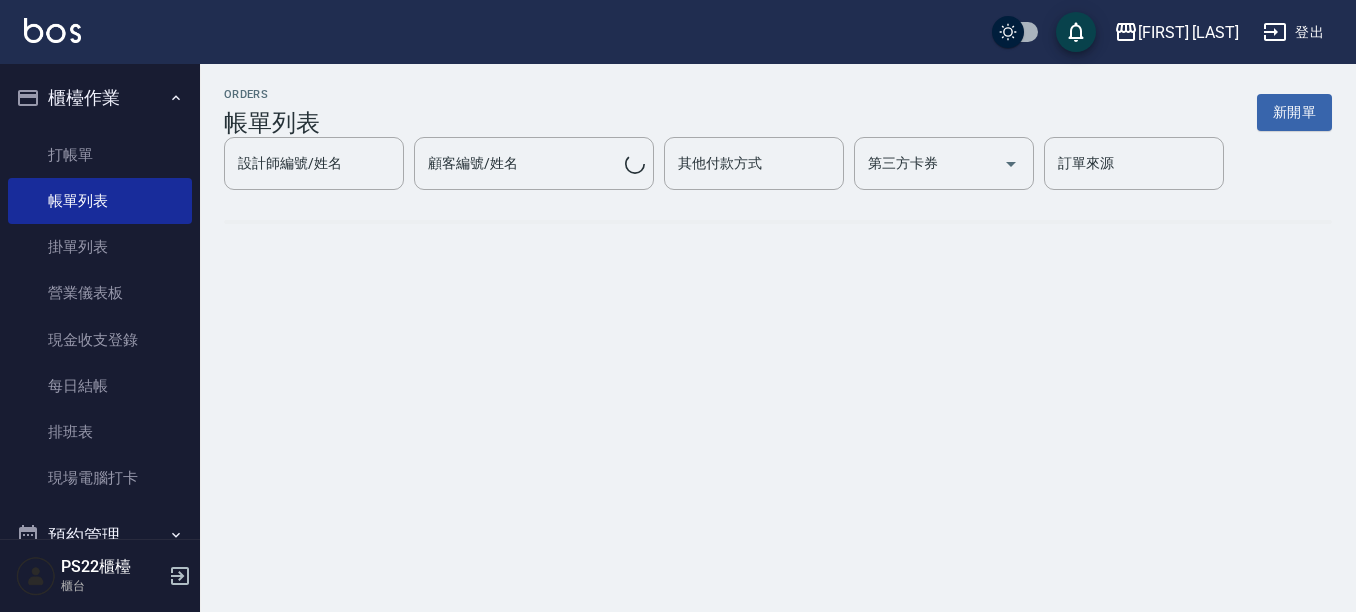 scroll, scrollTop: 0, scrollLeft: 0, axis: both 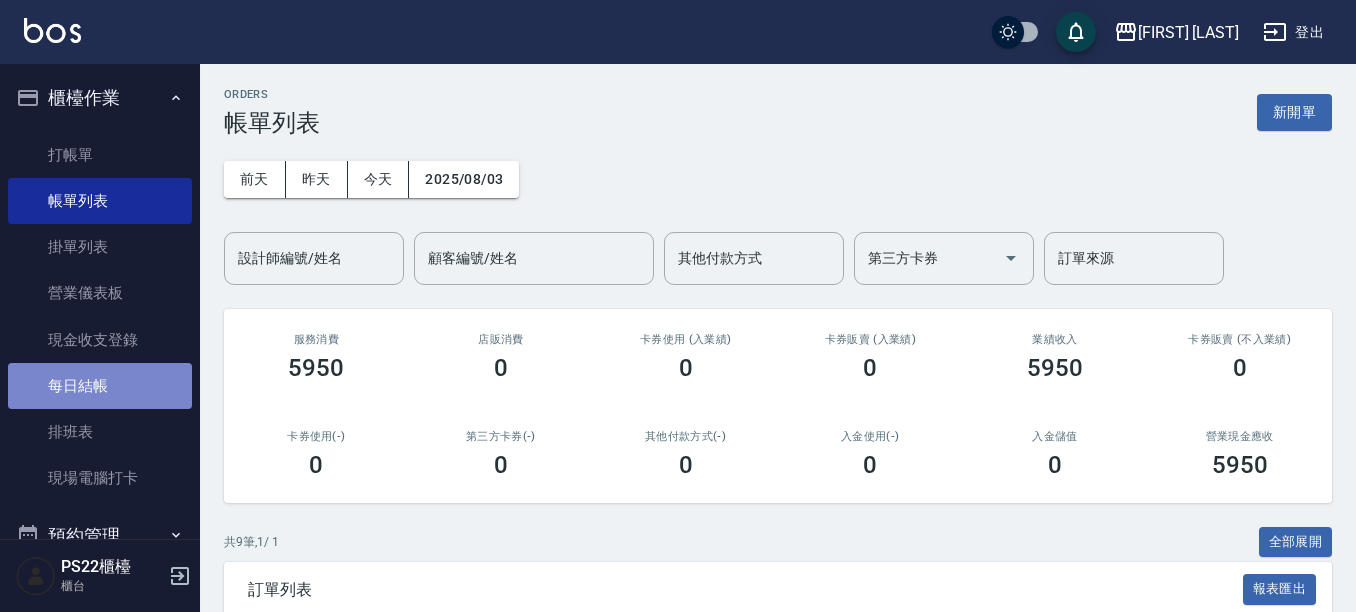 click on "每日結帳" at bounding box center (100, 386) 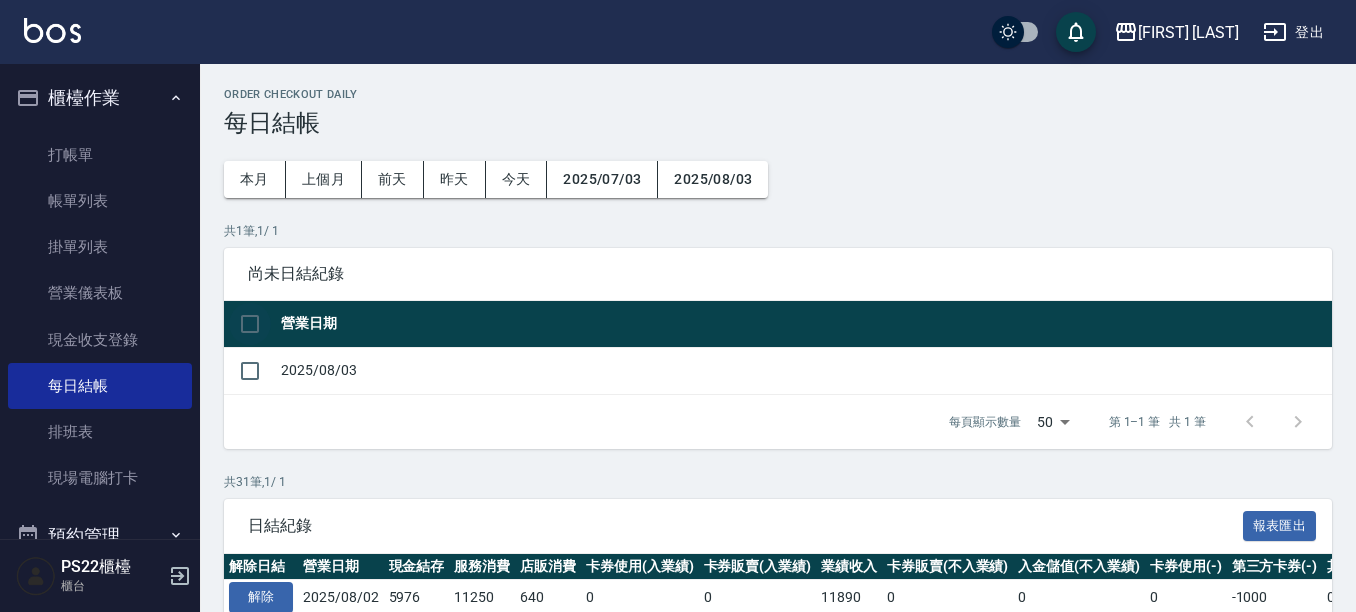 click at bounding box center [250, 324] 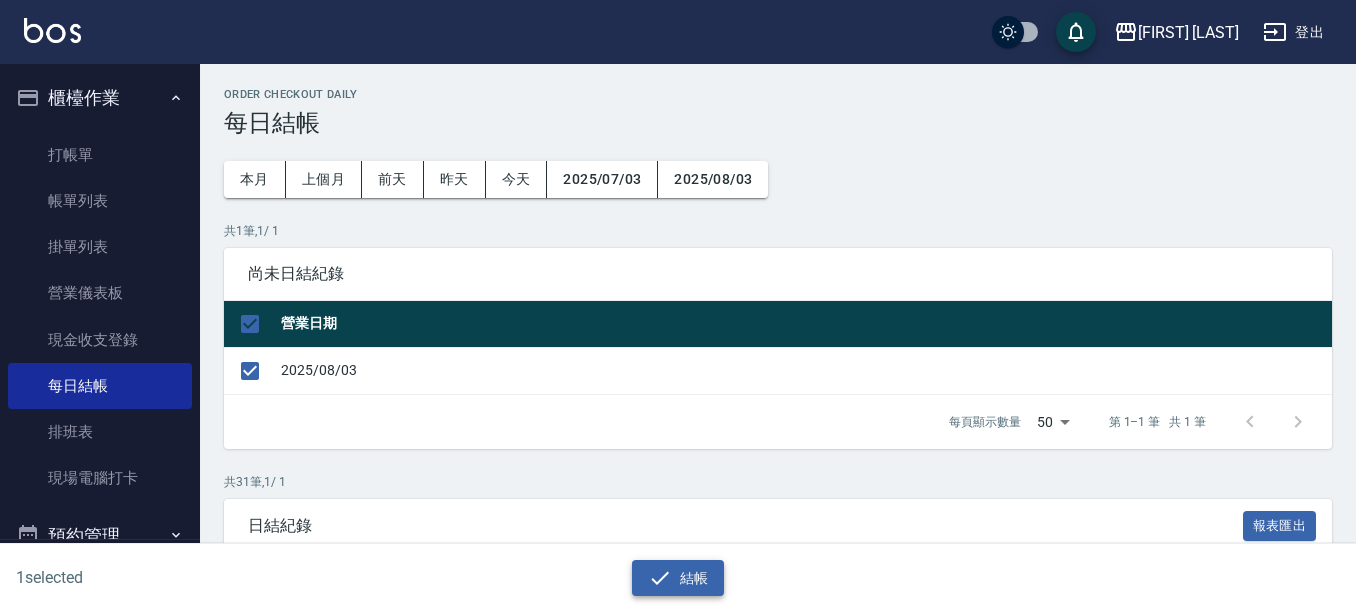 click on "結帳" at bounding box center (678, 578) 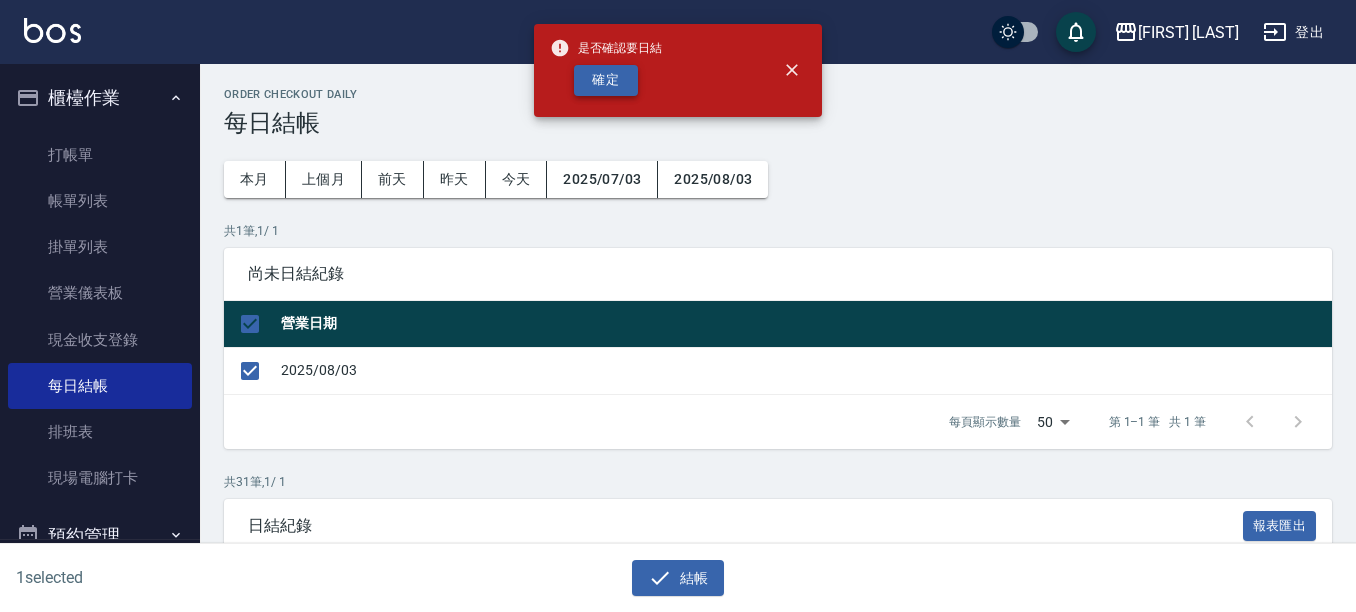 click on "確定" at bounding box center [606, 80] 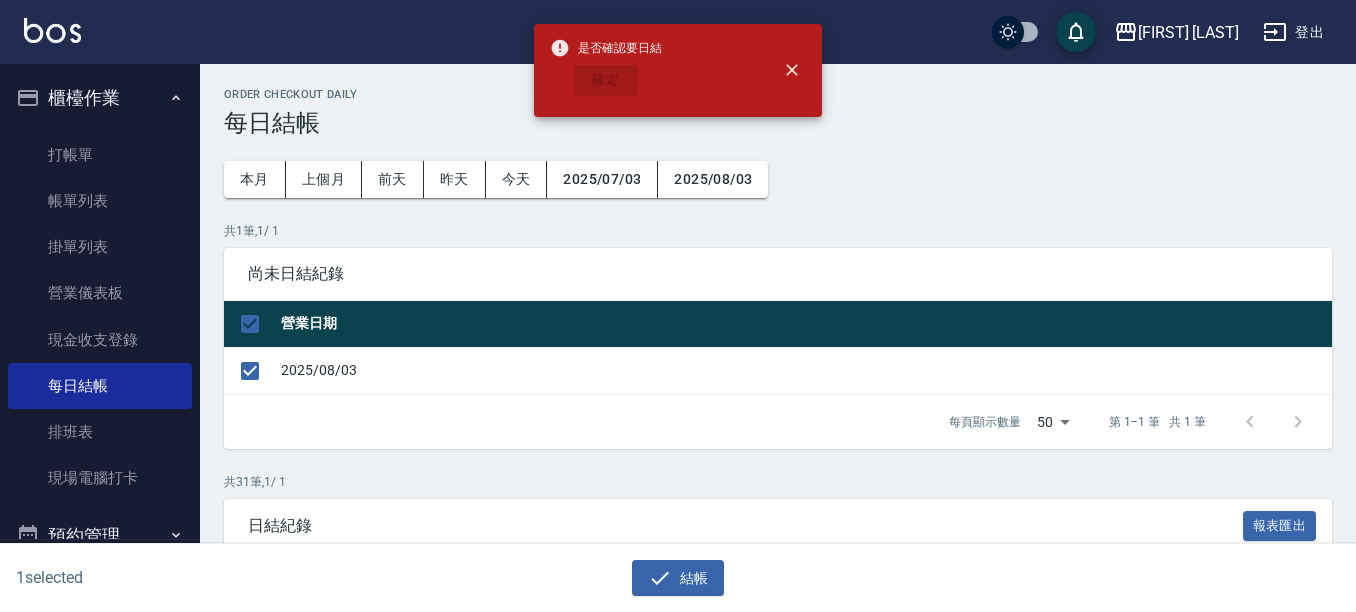checkbox on "false" 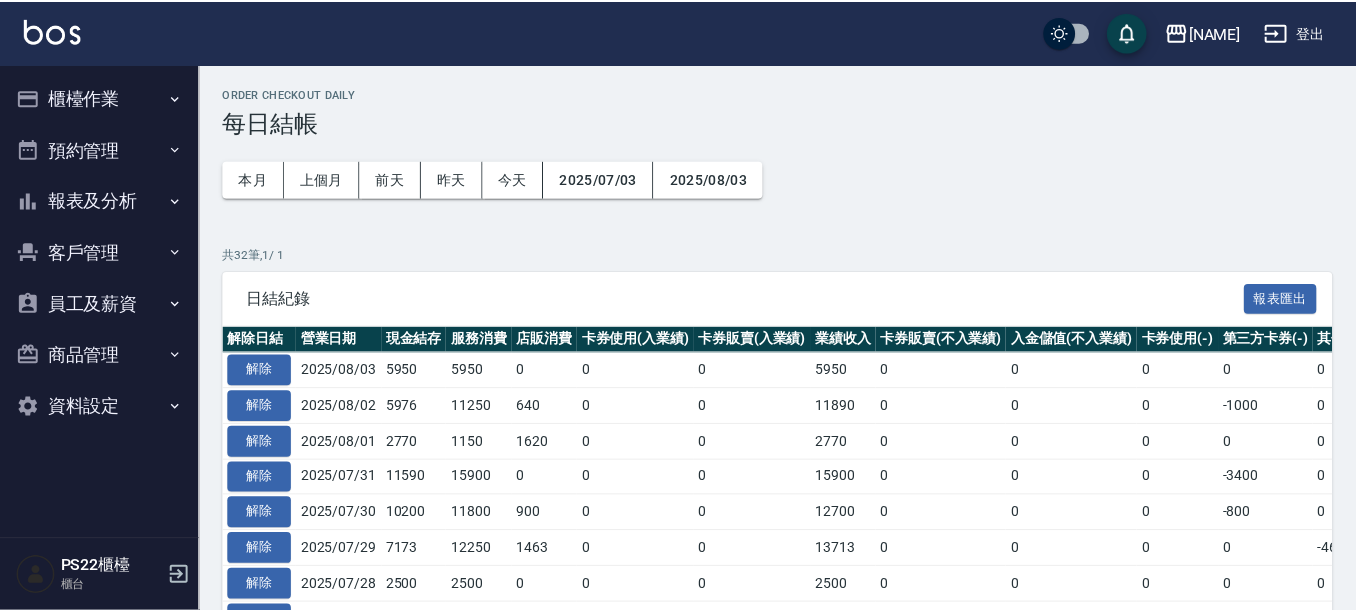 scroll, scrollTop: 0, scrollLeft: 0, axis: both 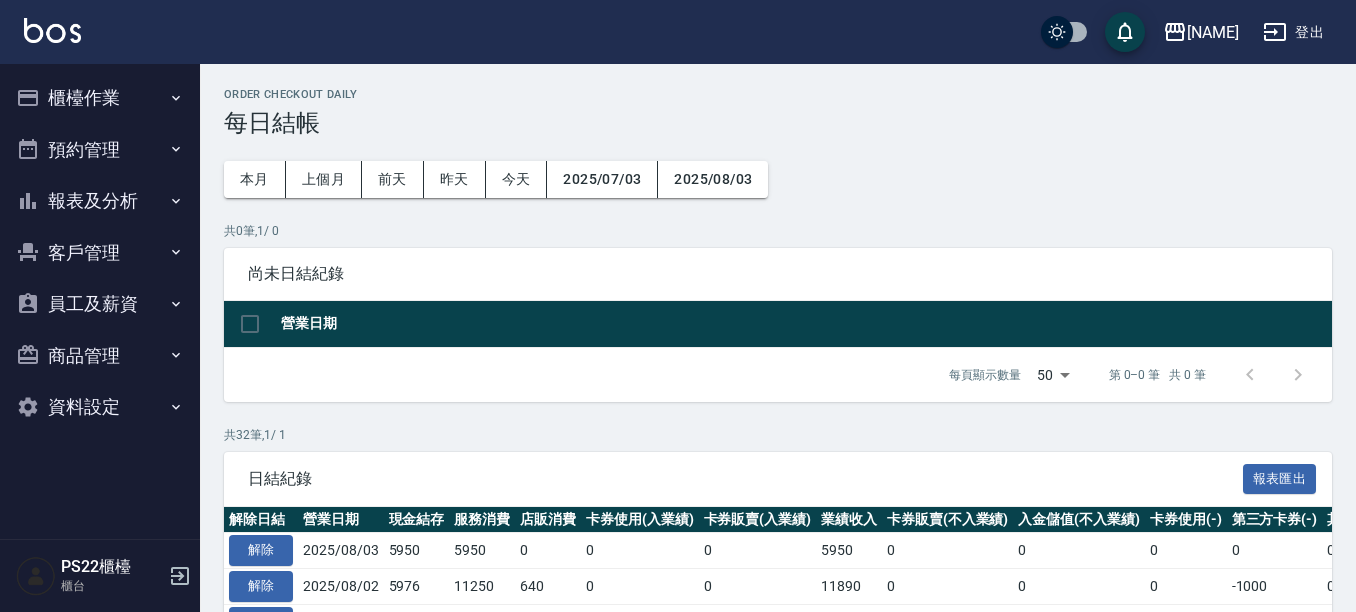click on "報表及分析" at bounding box center [100, 201] 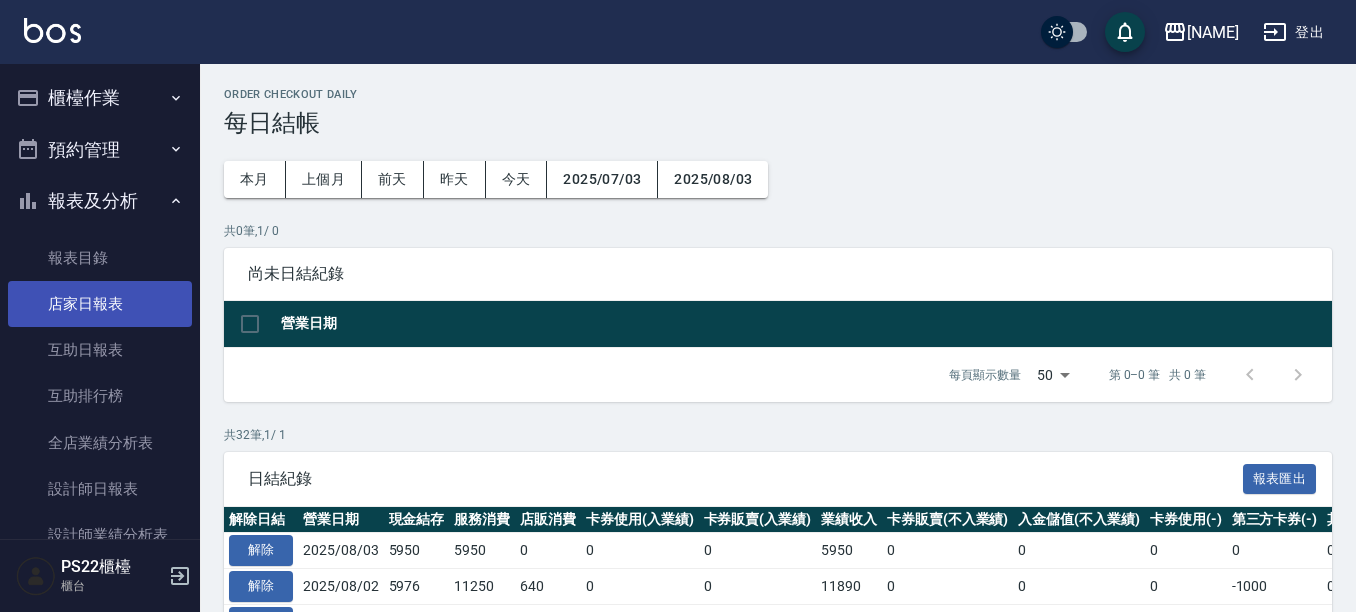 click on "店家日報表" at bounding box center (100, 304) 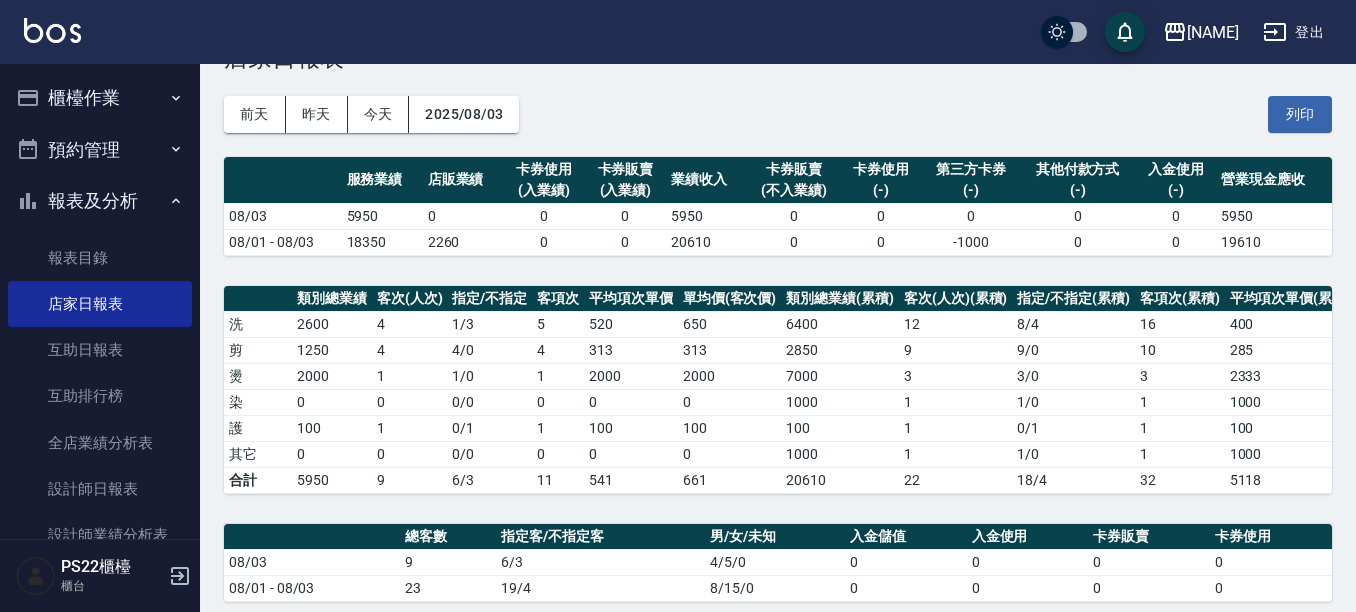 scroll, scrollTop: 100, scrollLeft: 0, axis: vertical 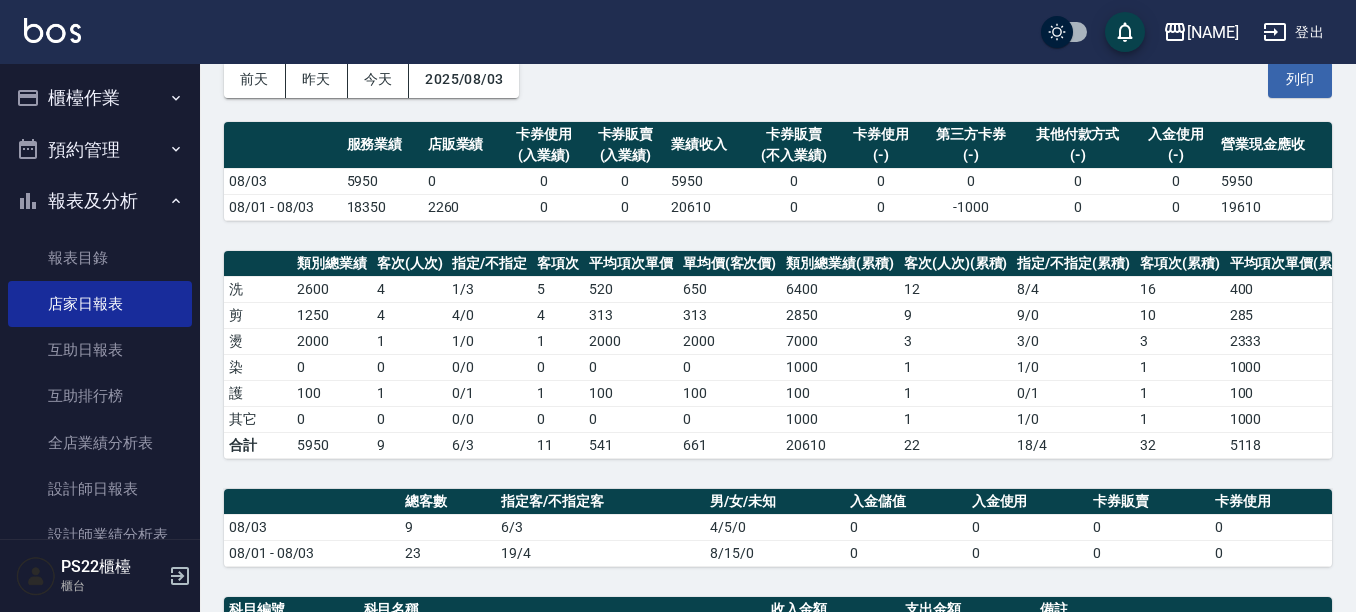 click on "櫃檯作業" at bounding box center (100, 98) 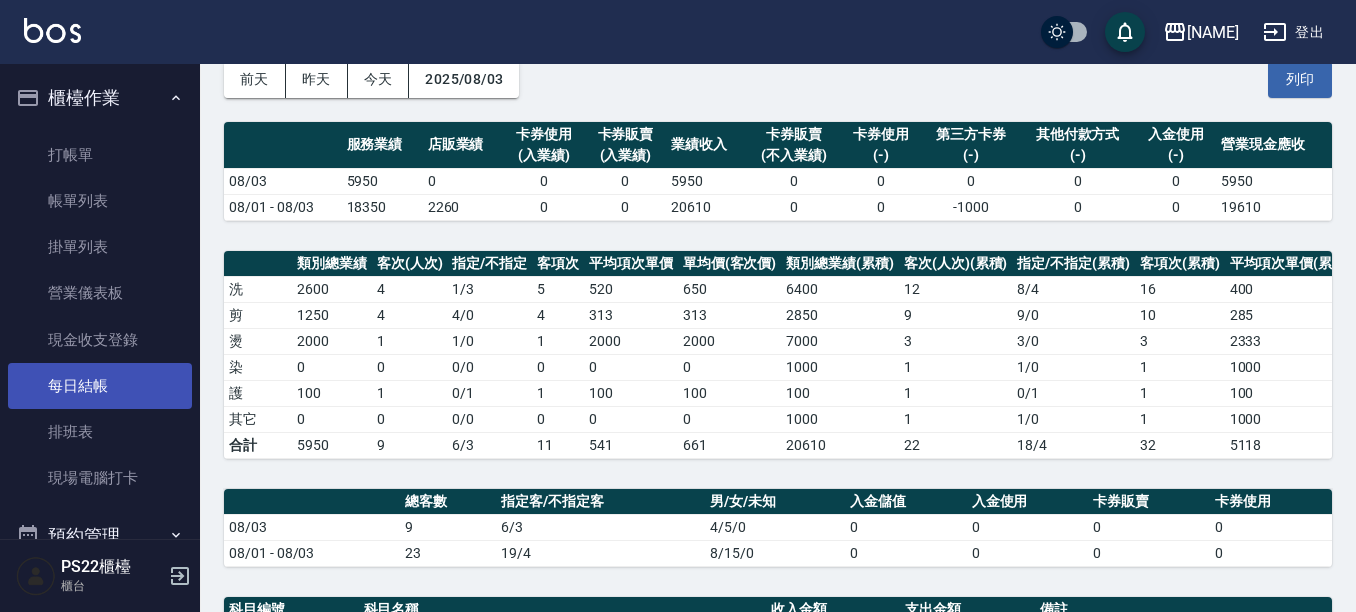 click on "每日結帳" at bounding box center (100, 386) 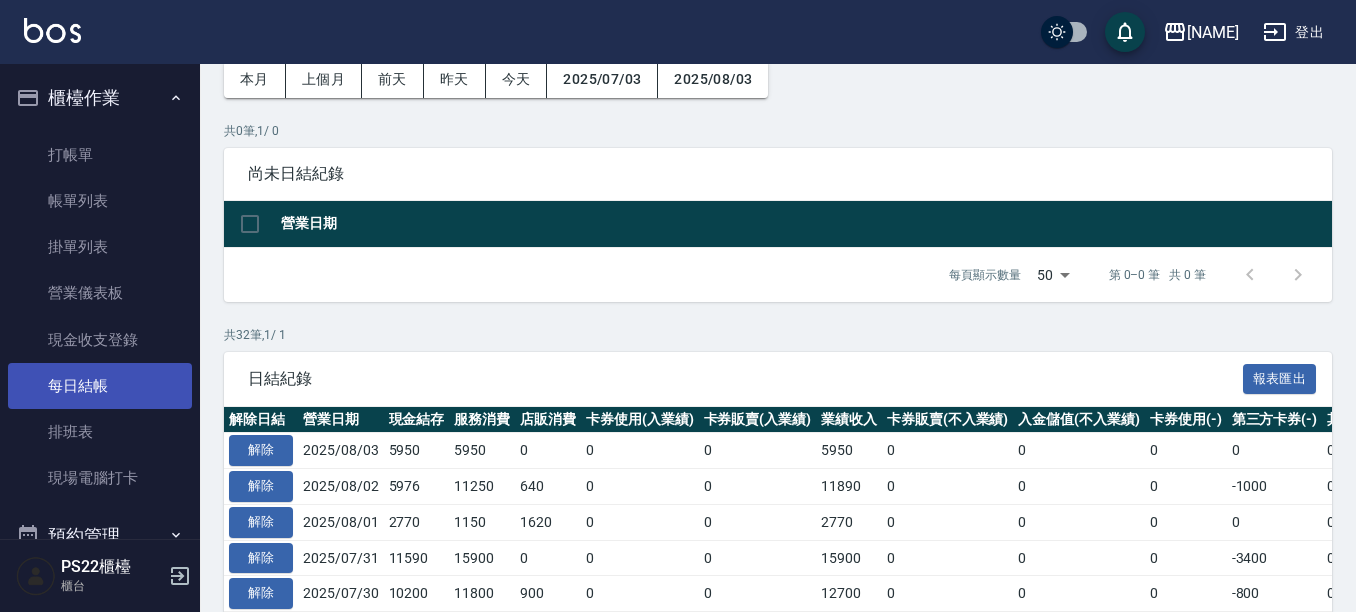 scroll, scrollTop: 0, scrollLeft: 0, axis: both 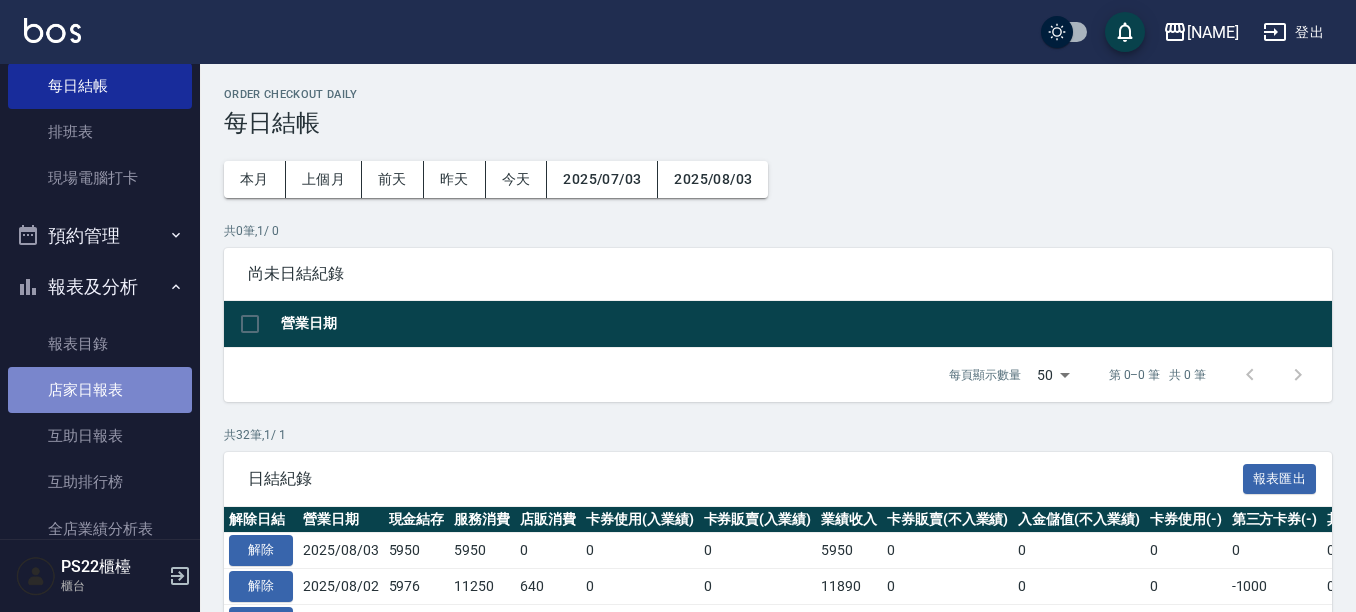 click on "店家日報表" at bounding box center [100, 390] 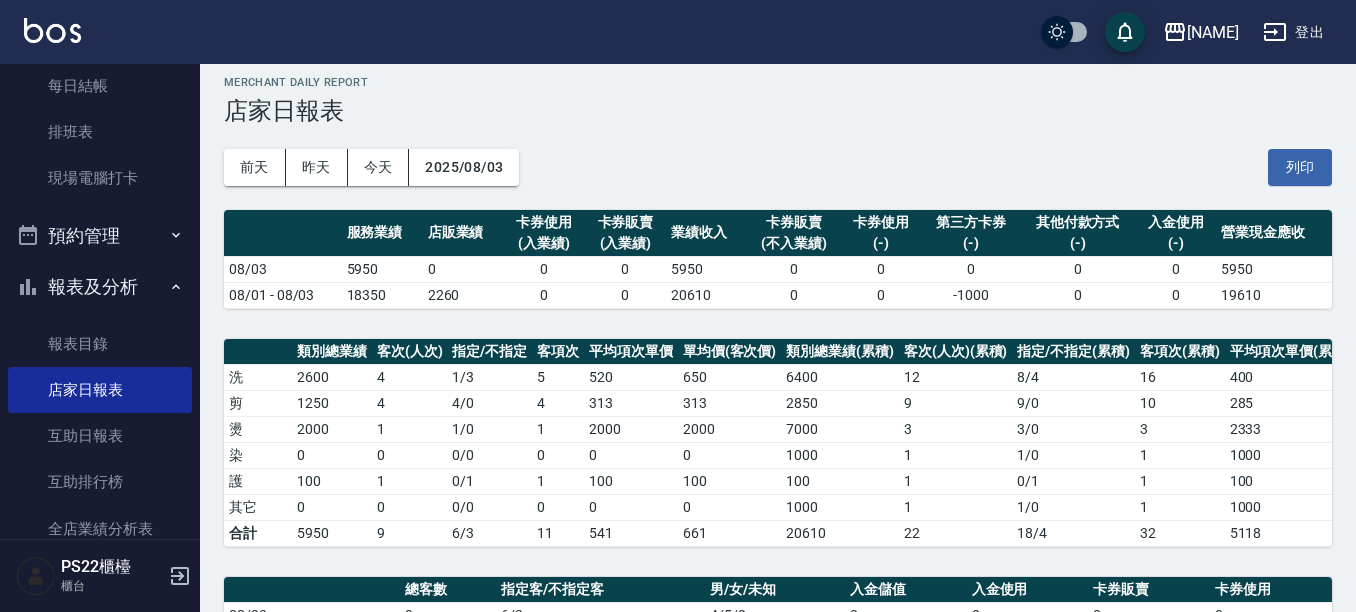scroll, scrollTop: 0, scrollLeft: 0, axis: both 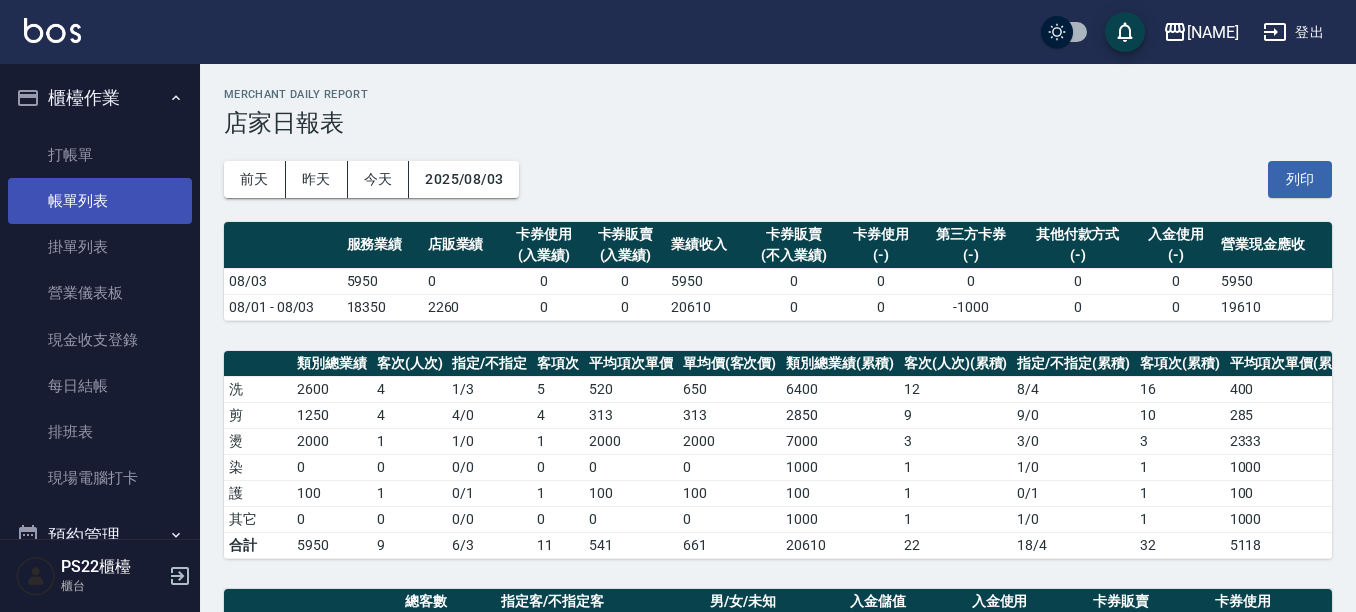 click on "帳單列表" at bounding box center [100, 201] 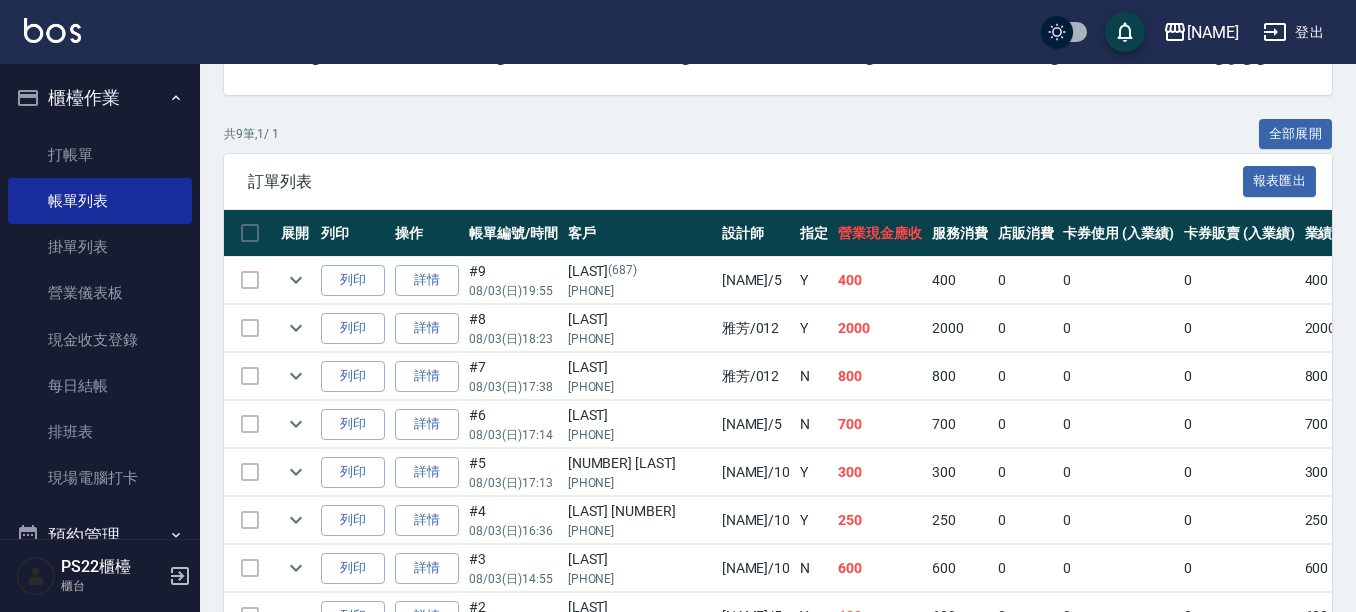 scroll, scrollTop: 200, scrollLeft: 0, axis: vertical 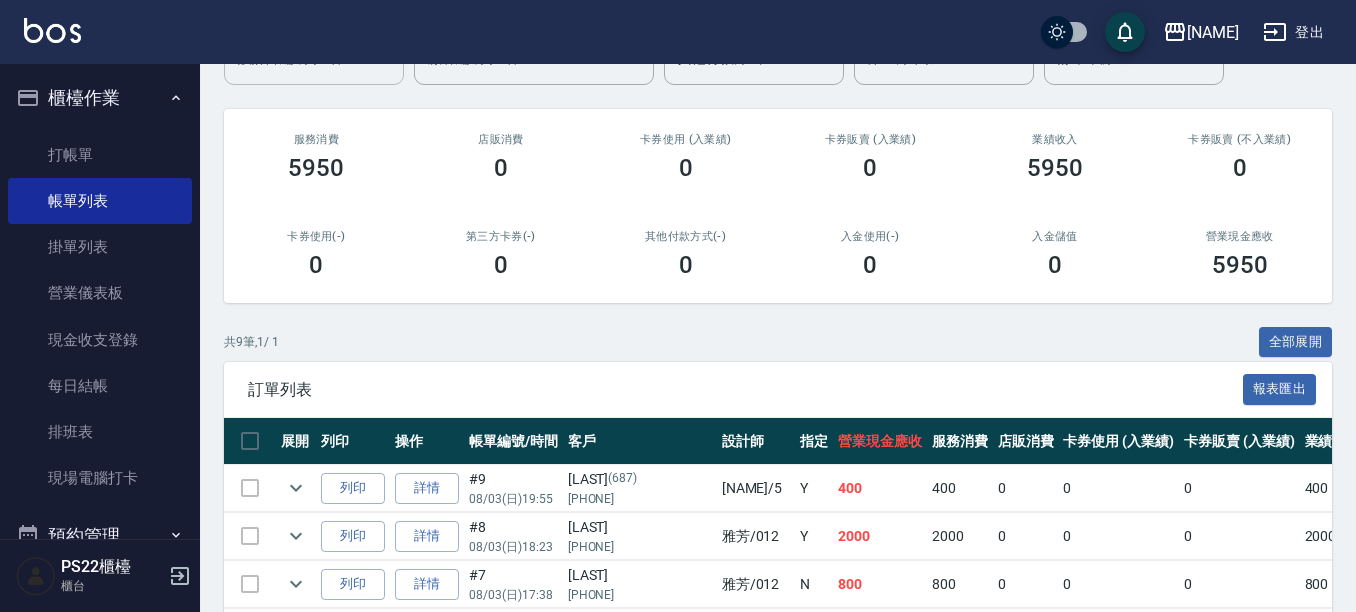 click on "設計師編號/姓名" at bounding box center [314, 58] 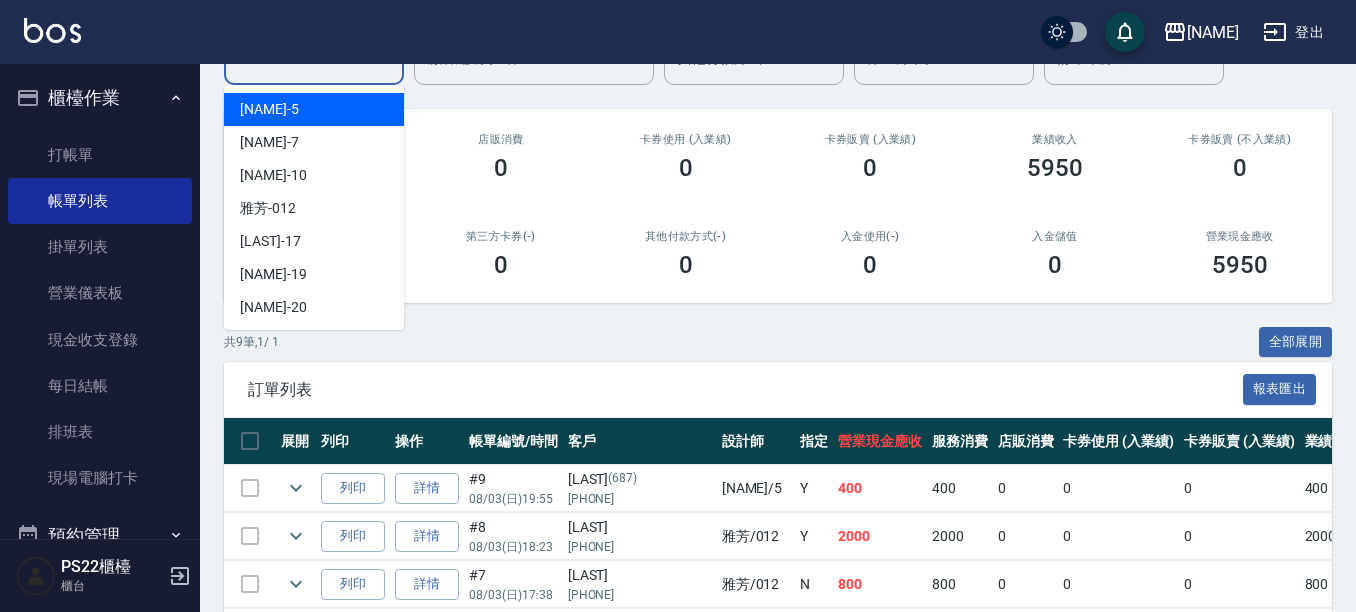 click on "Abby -5" at bounding box center [314, 109] 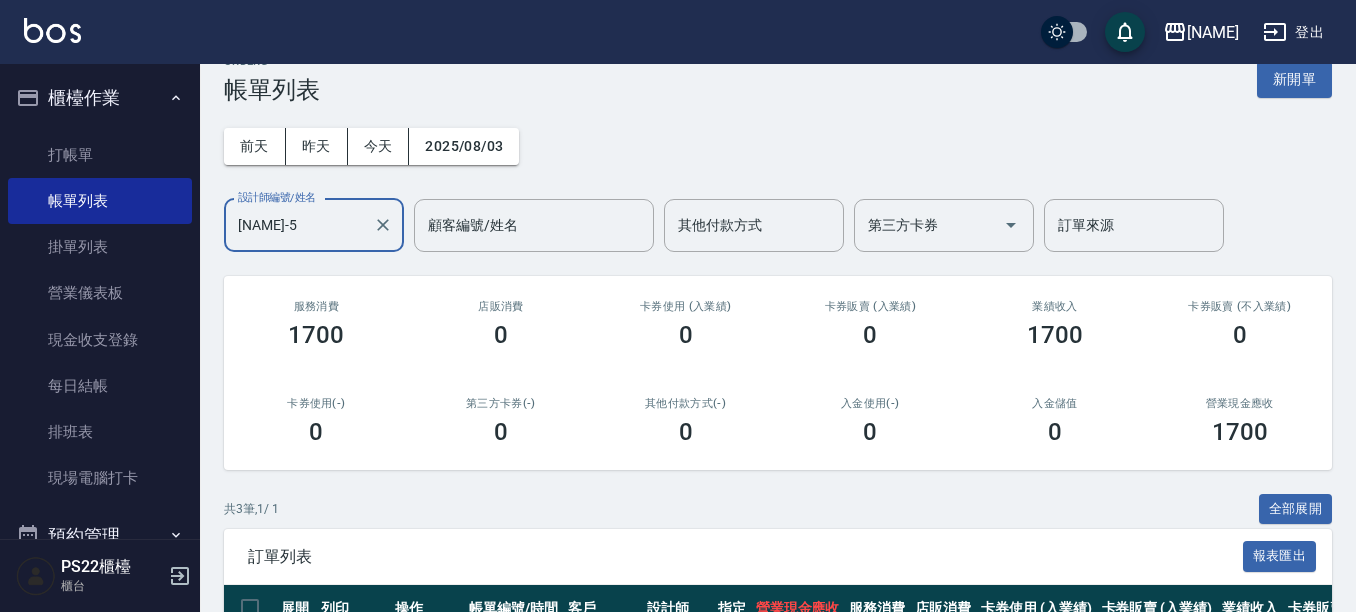 scroll, scrollTop: 0, scrollLeft: 0, axis: both 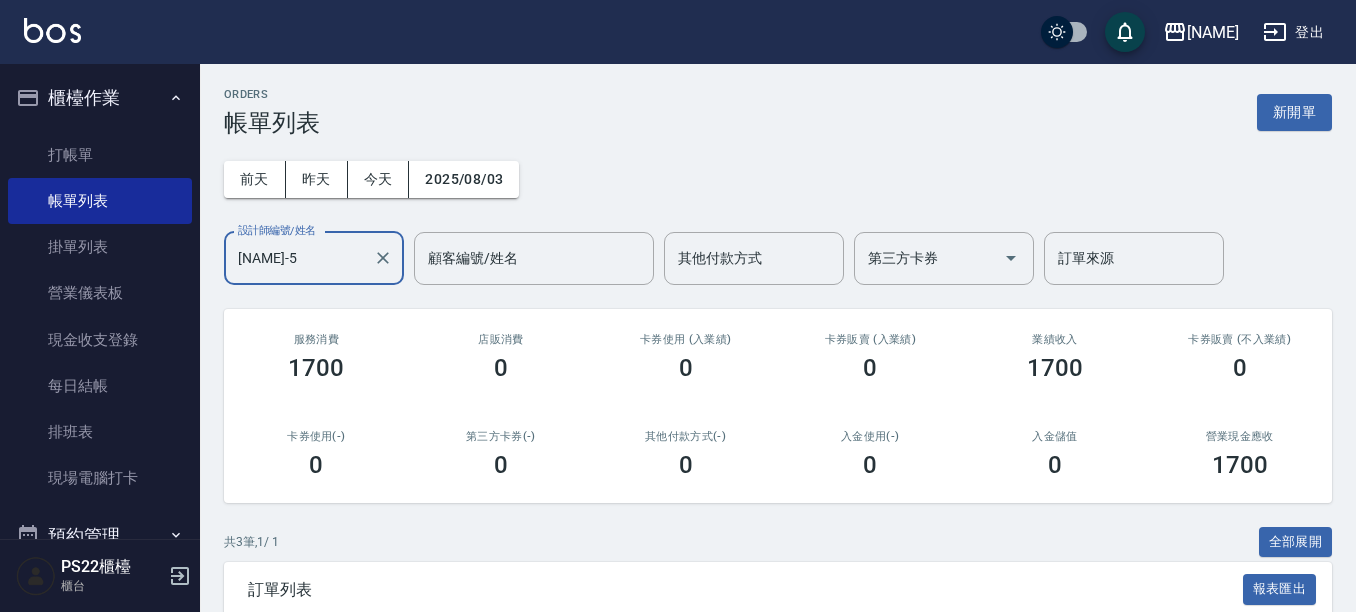 click on "[FIRST]-[NUMBER]" at bounding box center [299, 258] 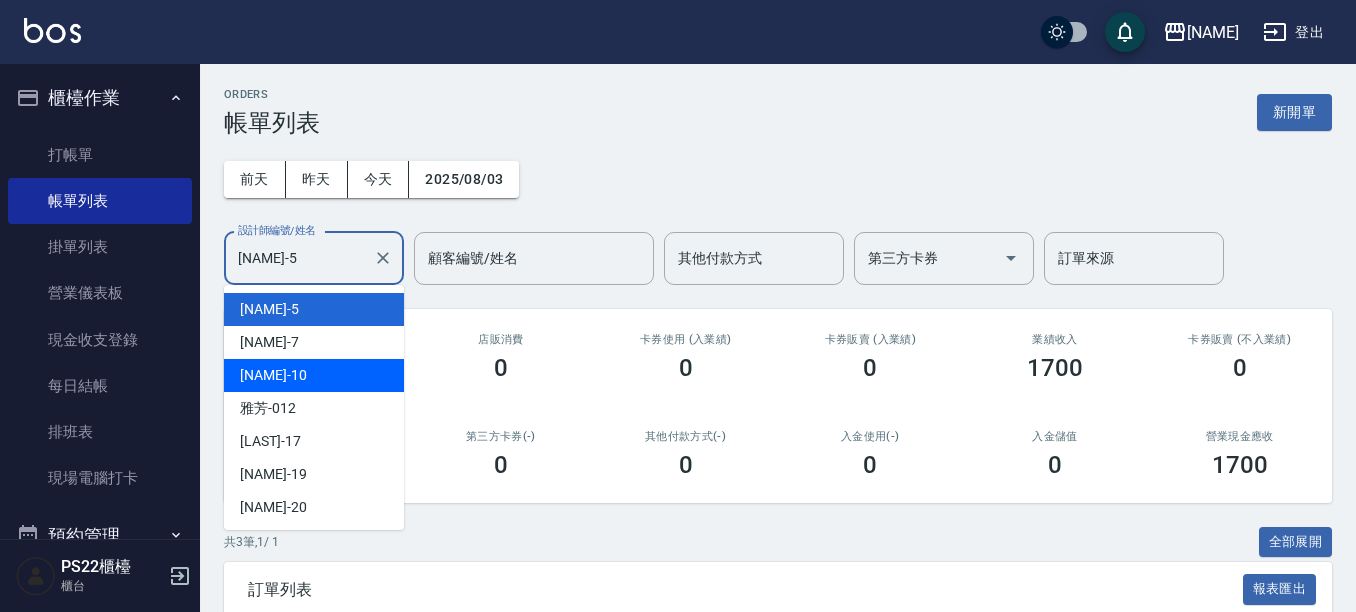click on "小愛 -10" at bounding box center [314, 375] 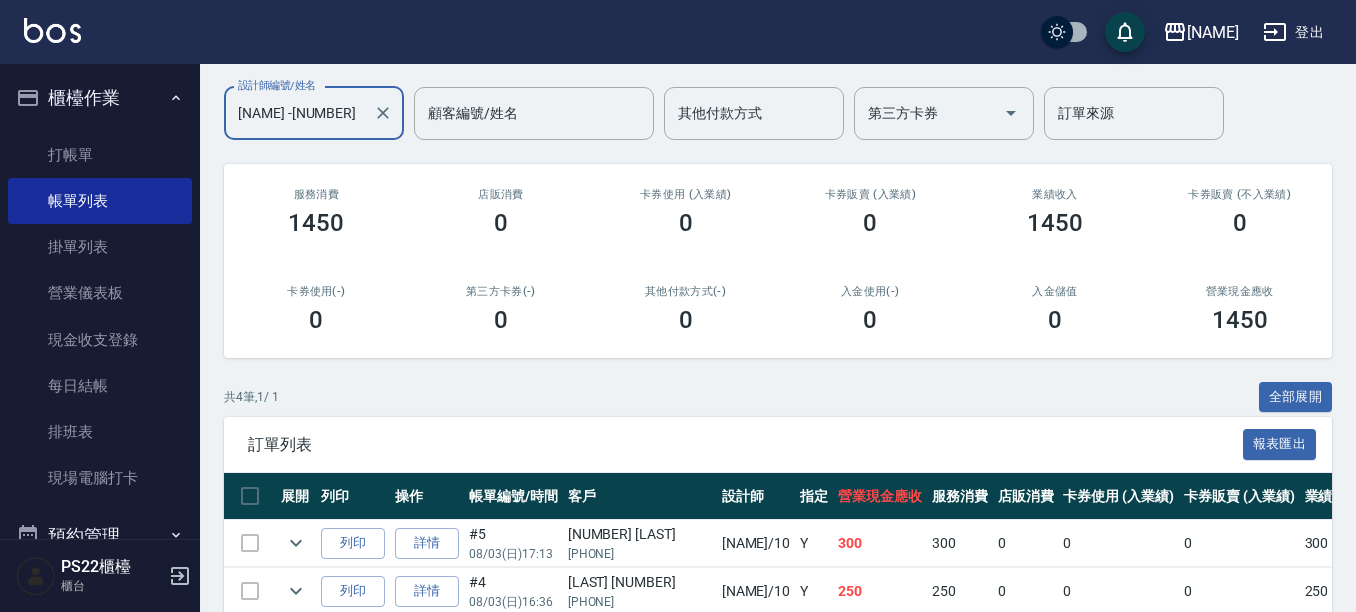 scroll, scrollTop: 140, scrollLeft: 0, axis: vertical 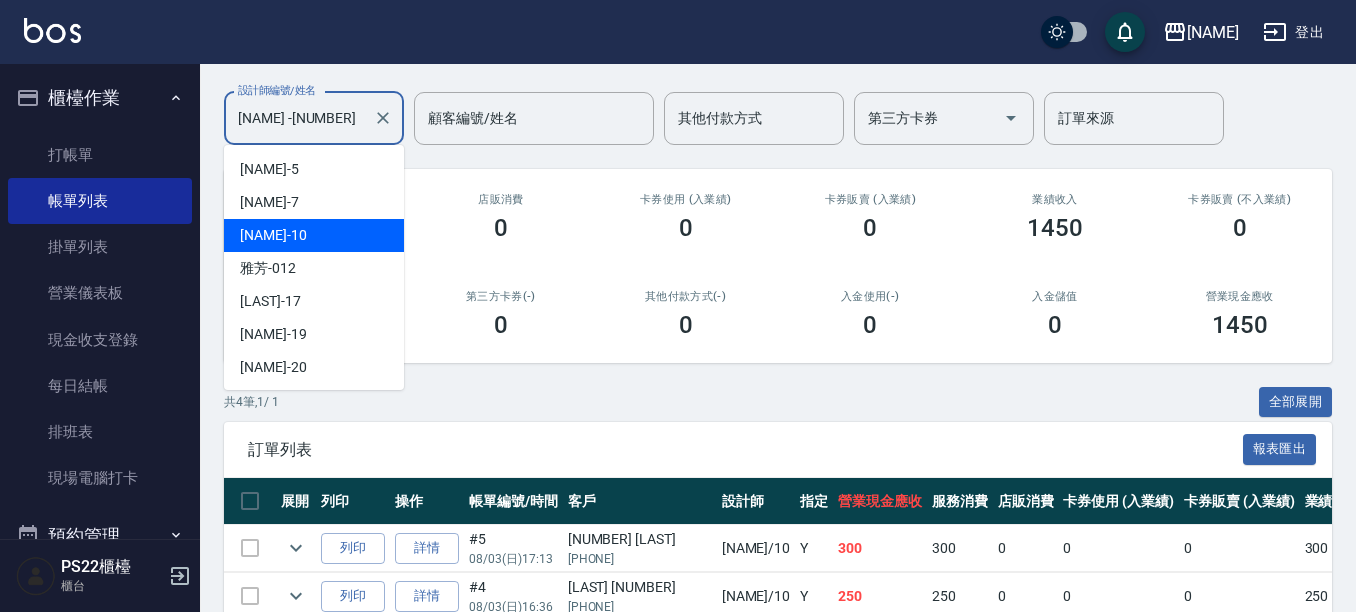 click on "小愛-10" at bounding box center (299, 118) 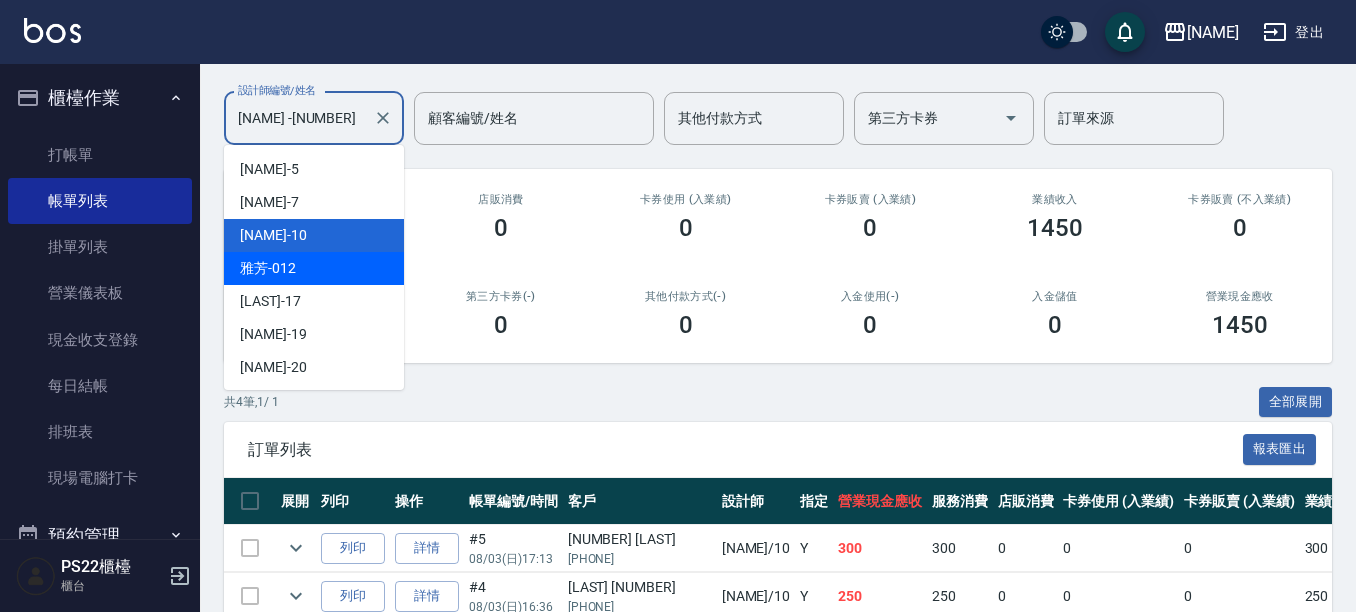 click on "雅芳 -012" at bounding box center [314, 268] 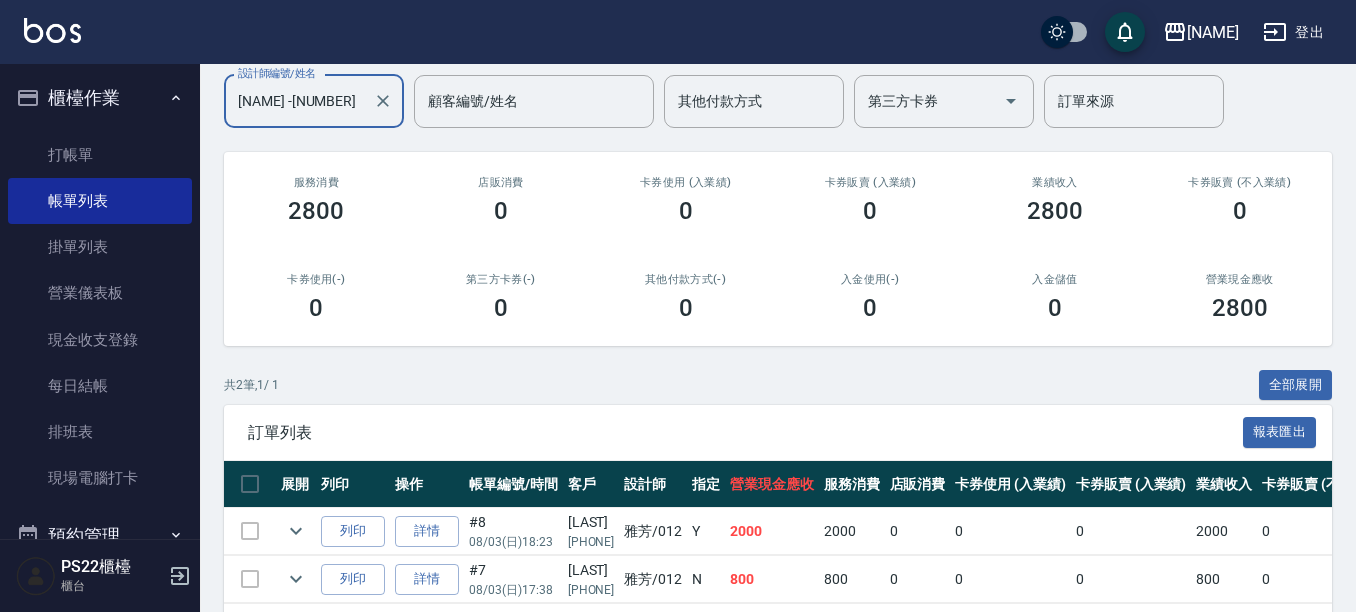 scroll, scrollTop: 244, scrollLeft: 0, axis: vertical 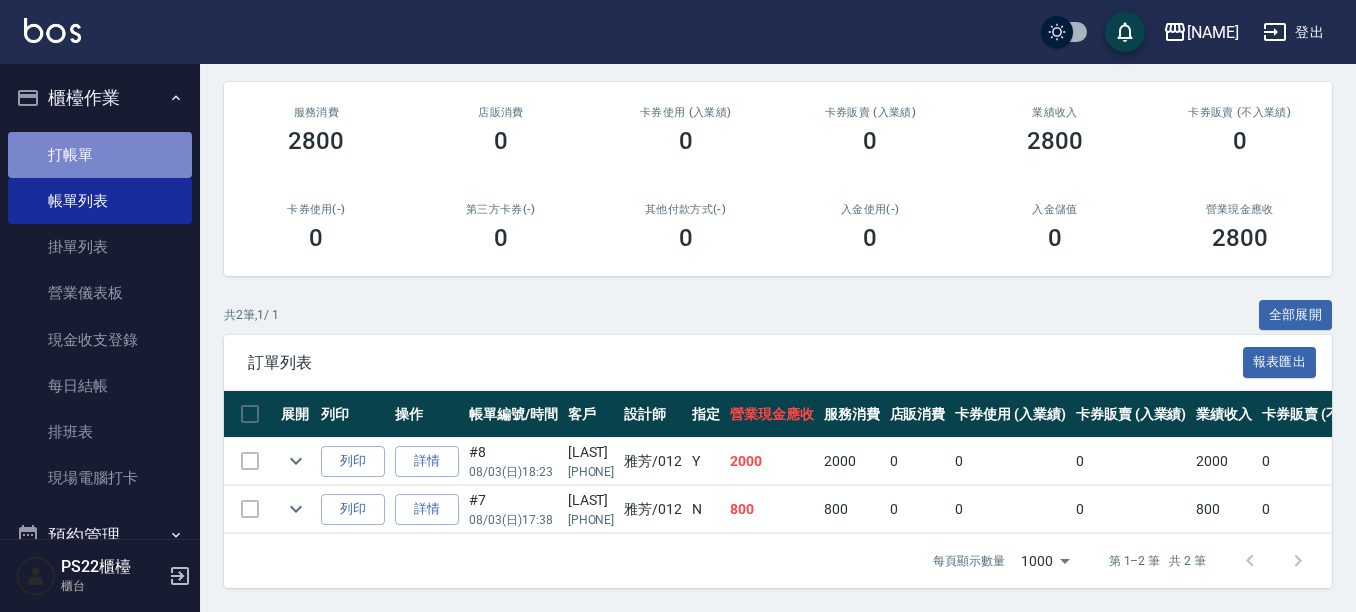 click on "打帳單" at bounding box center [100, 155] 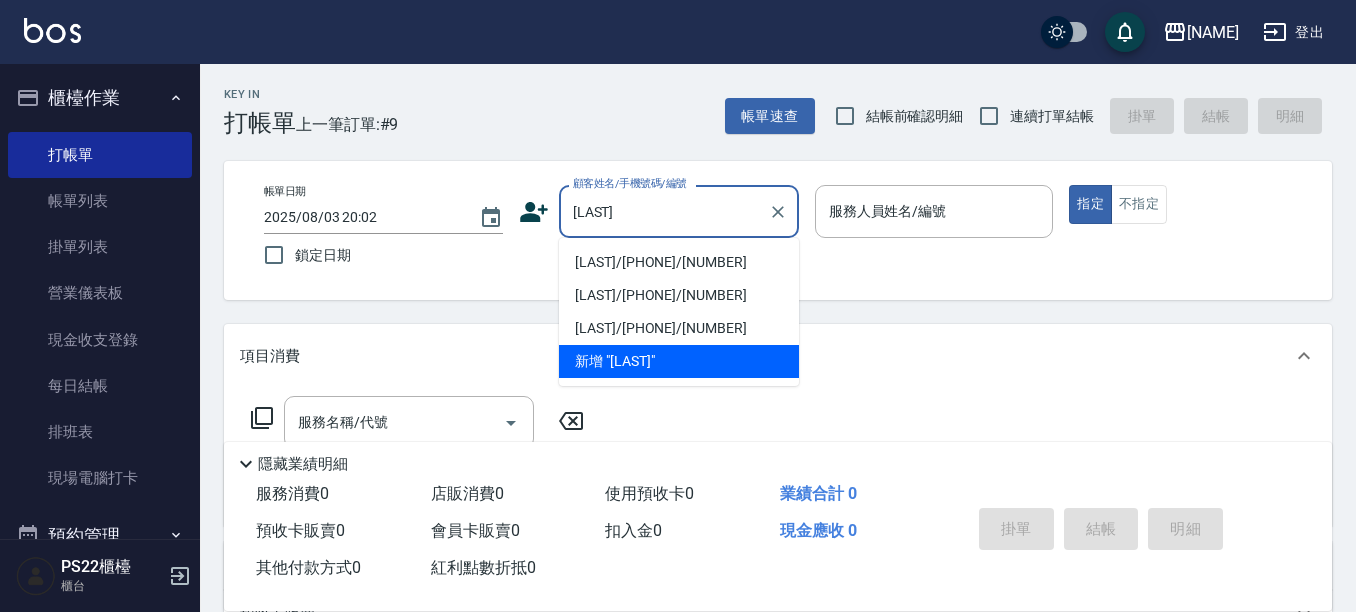 click on "王昭明/0987132733/7536" at bounding box center [679, 262] 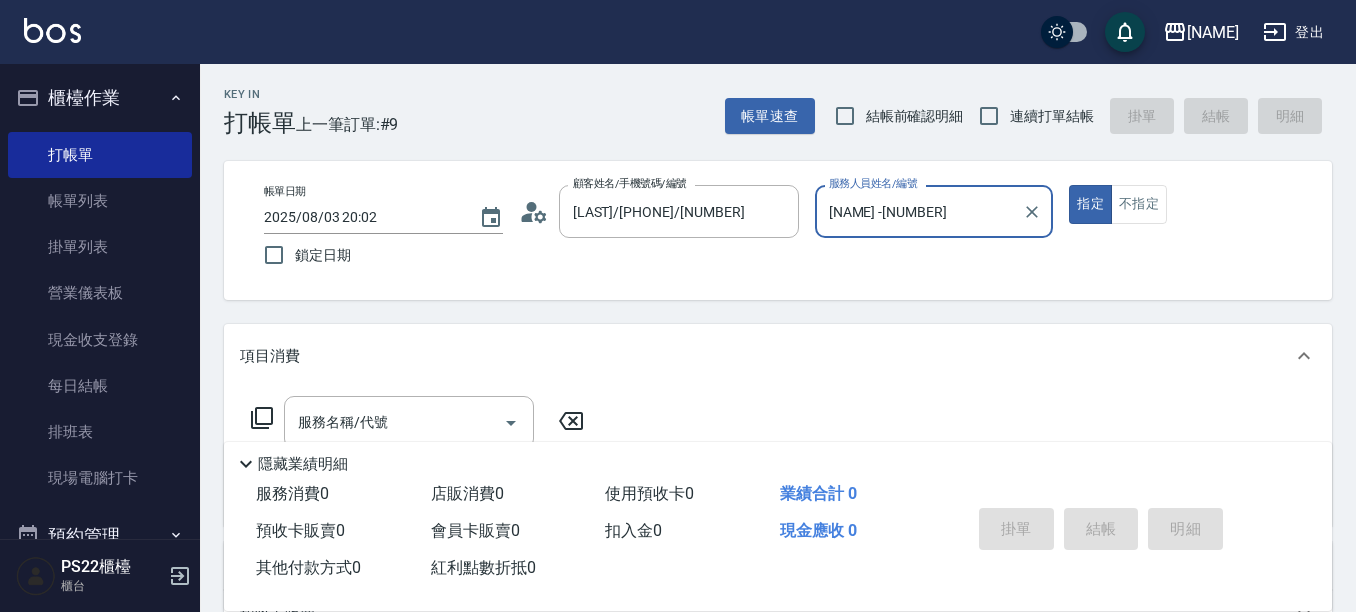 type on "[FIRST]-[NUMBER]" 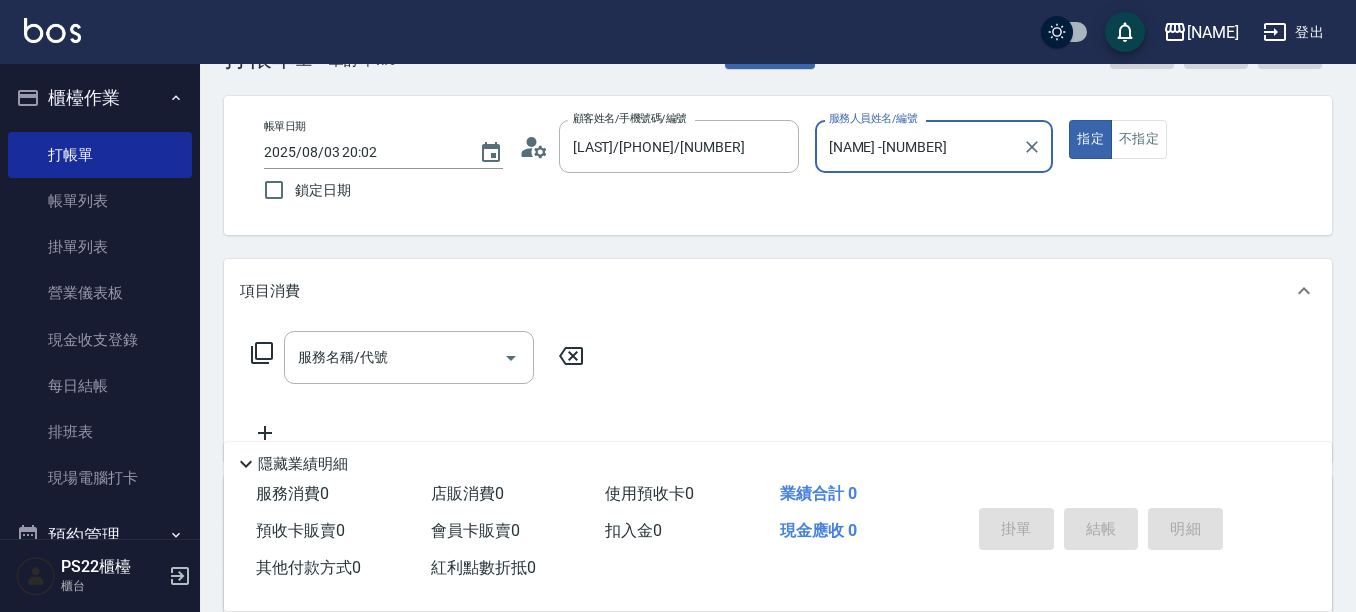 scroll, scrollTop: 100, scrollLeft: 0, axis: vertical 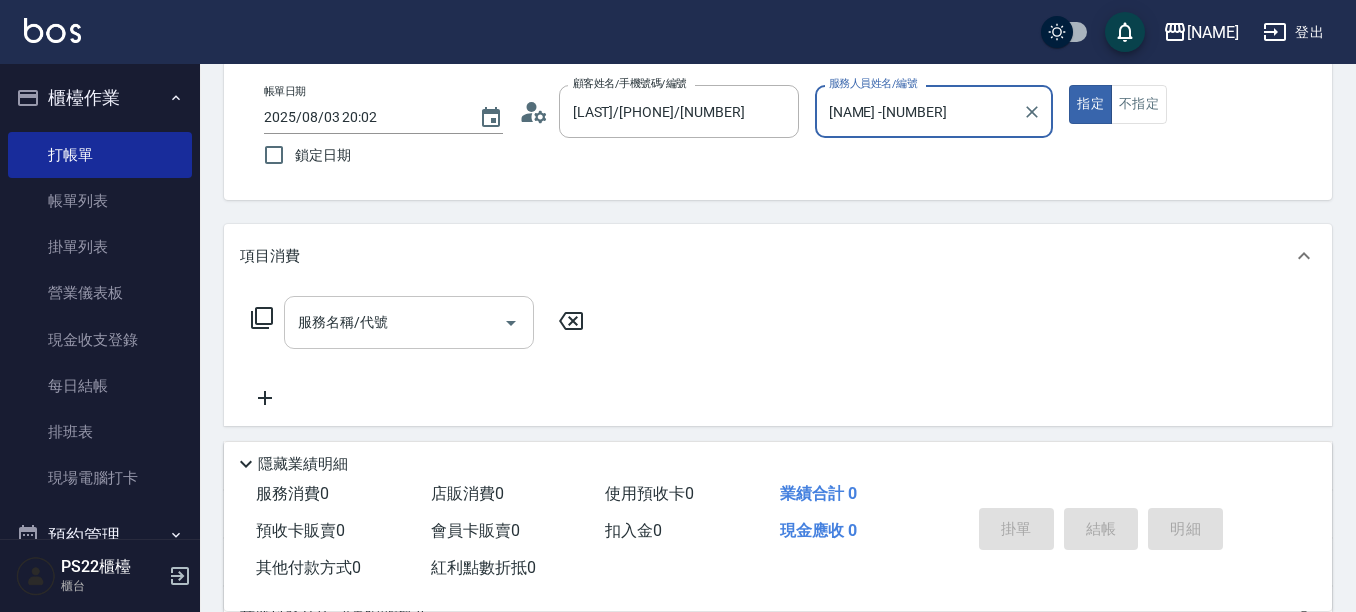 click on "服務名稱/代號" at bounding box center (394, 322) 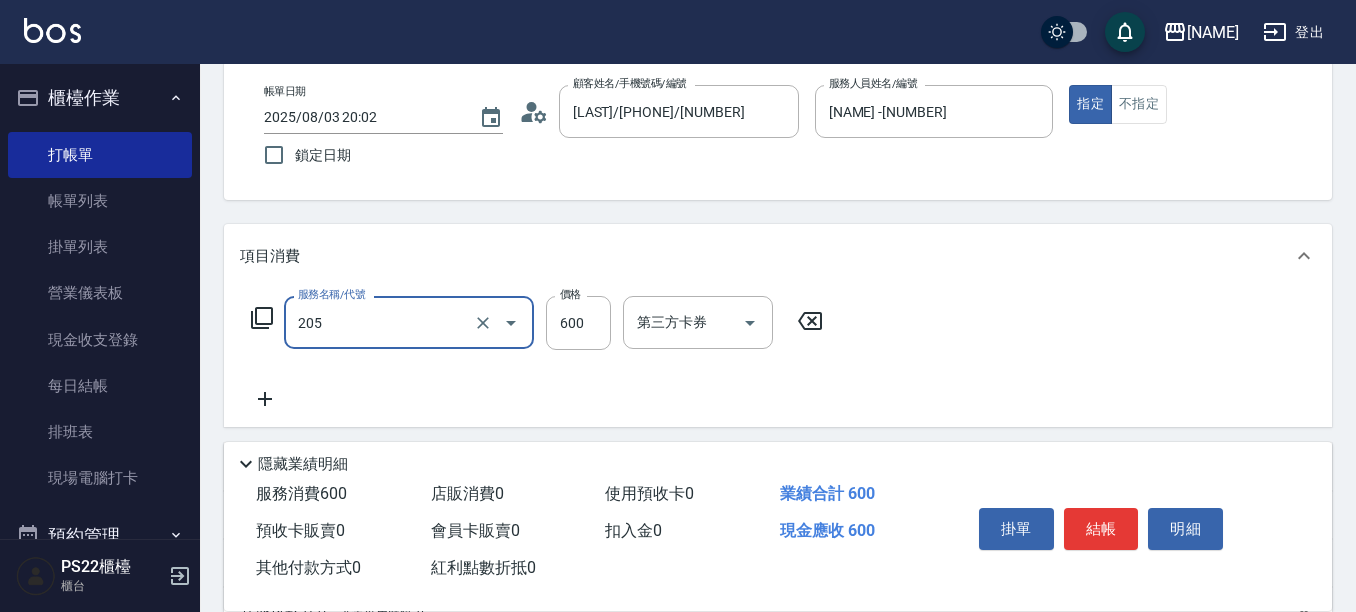 type on "A級洗剪(205)" 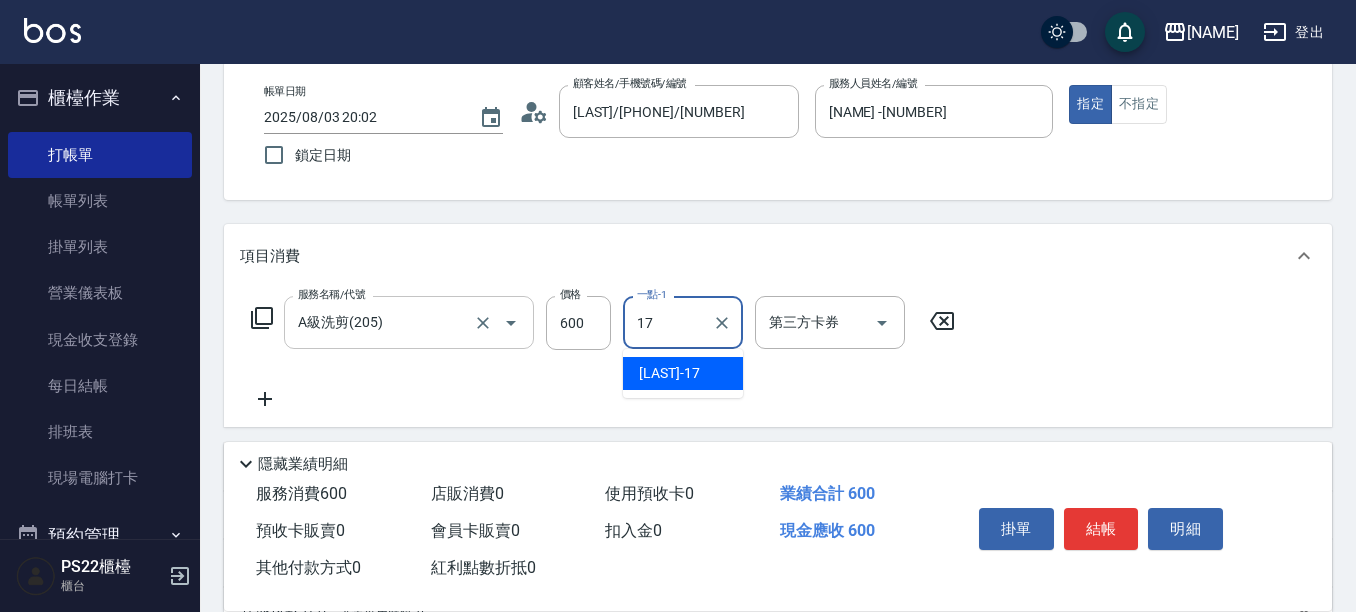 type on "[FIRST] [LAST]-17" 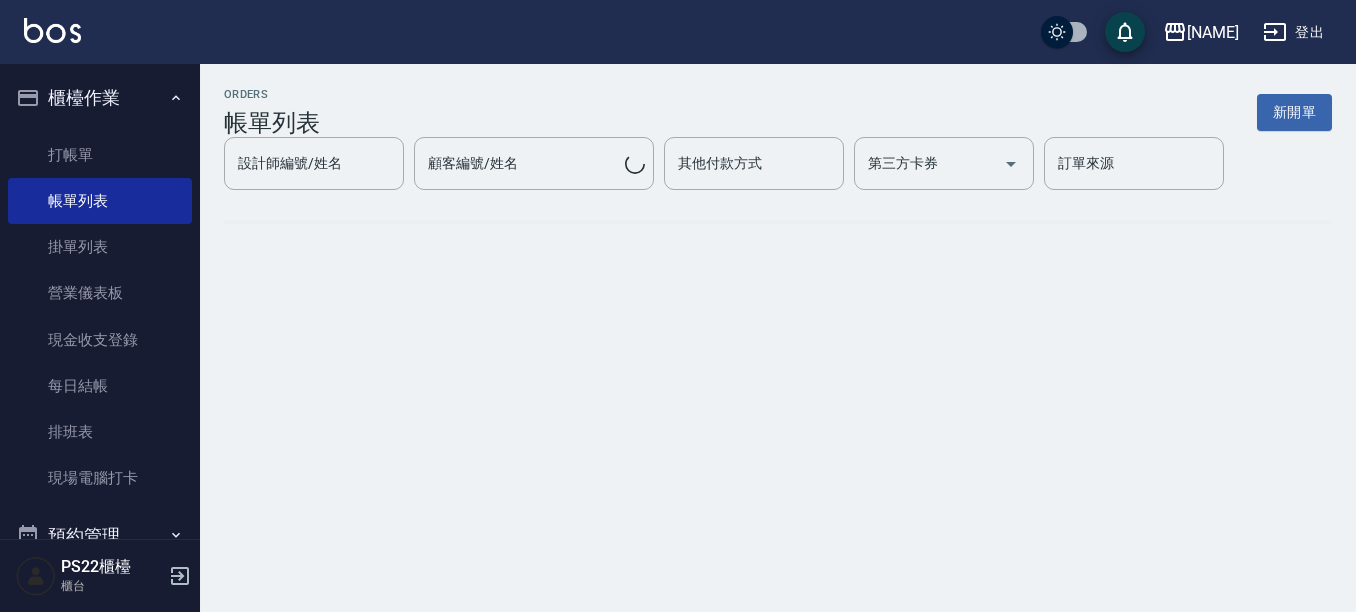 scroll, scrollTop: 0, scrollLeft: 0, axis: both 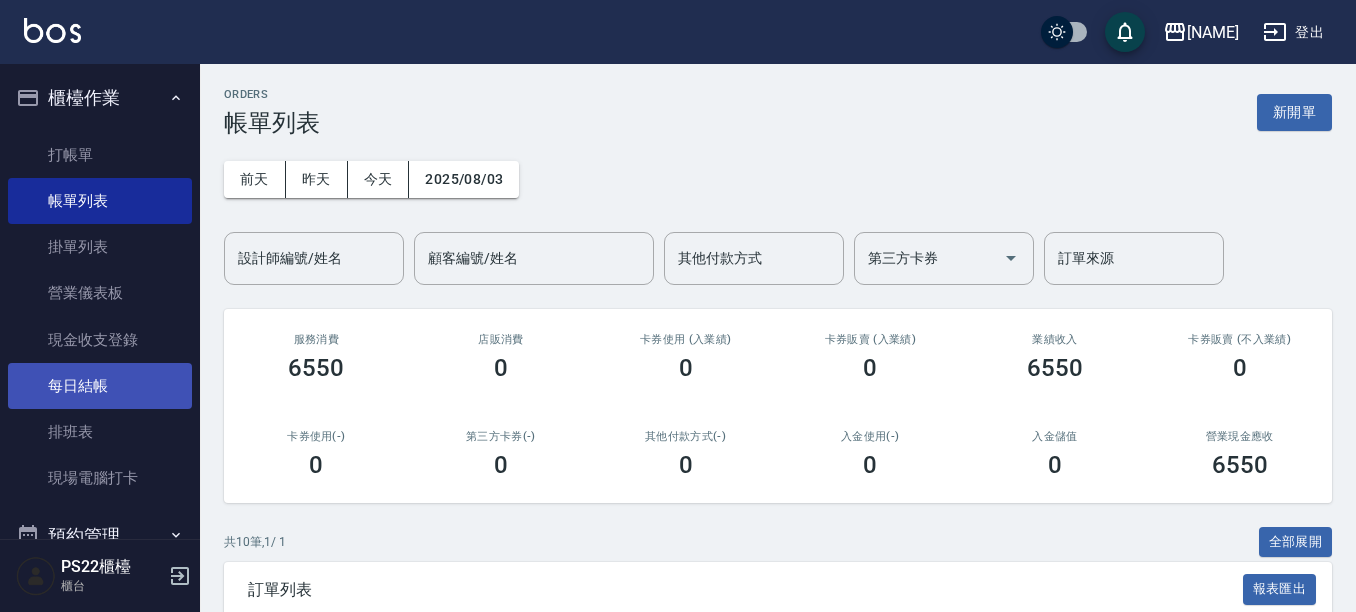 click on "每日結帳" at bounding box center [100, 386] 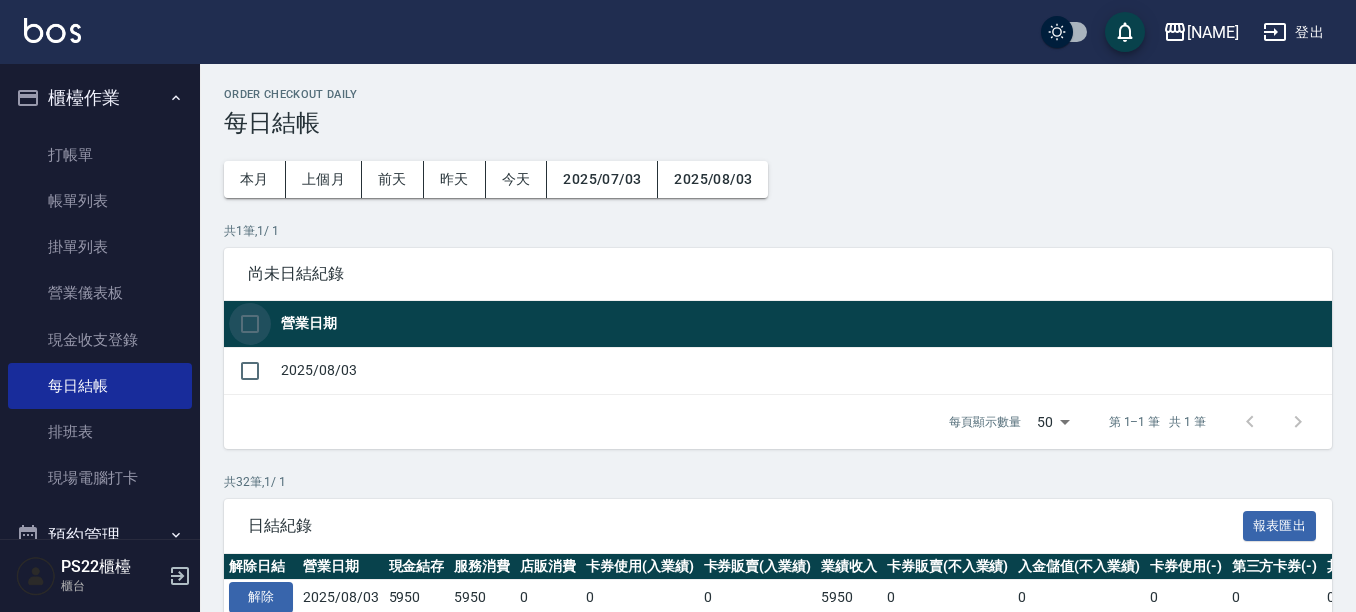 drag, startPoint x: 244, startPoint y: 329, endPoint x: 258, endPoint y: 340, distance: 17.804493 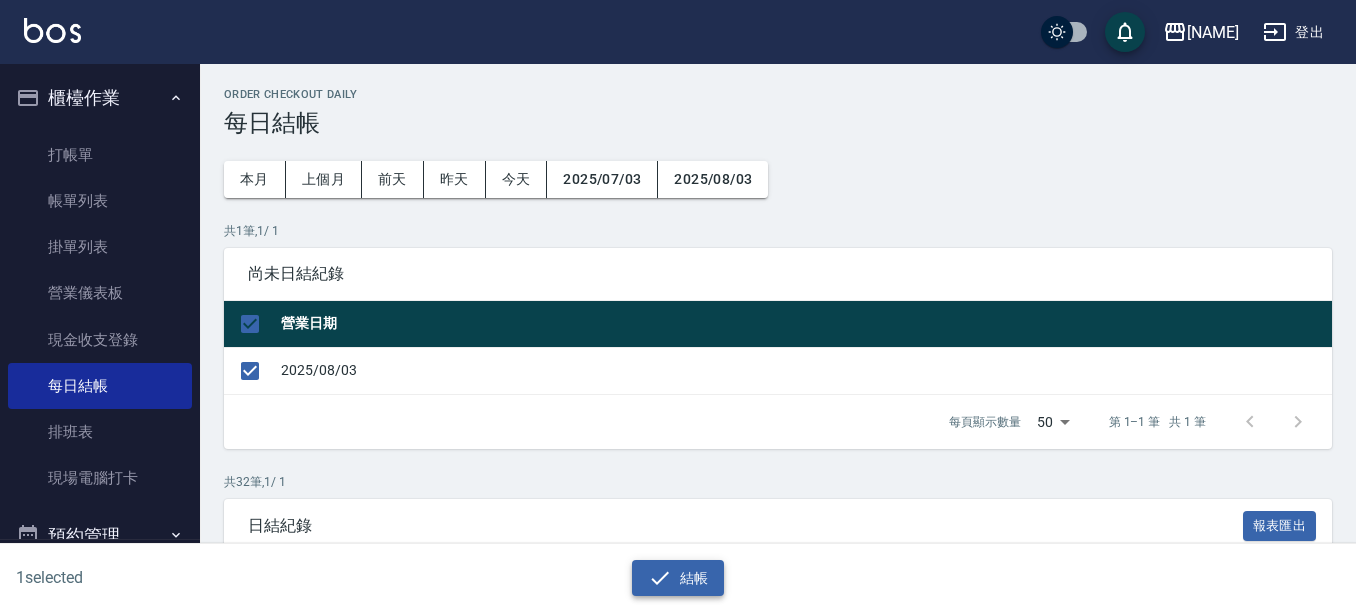 click on "結帳" at bounding box center (678, 578) 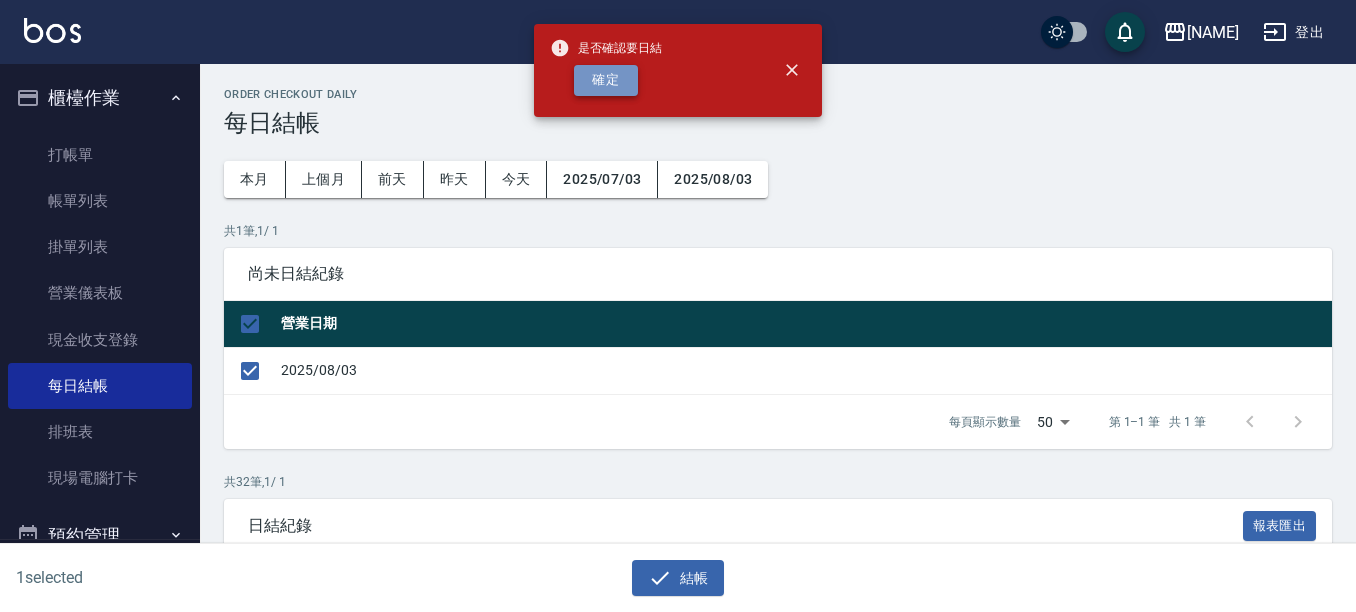 click on "確定" at bounding box center (606, 80) 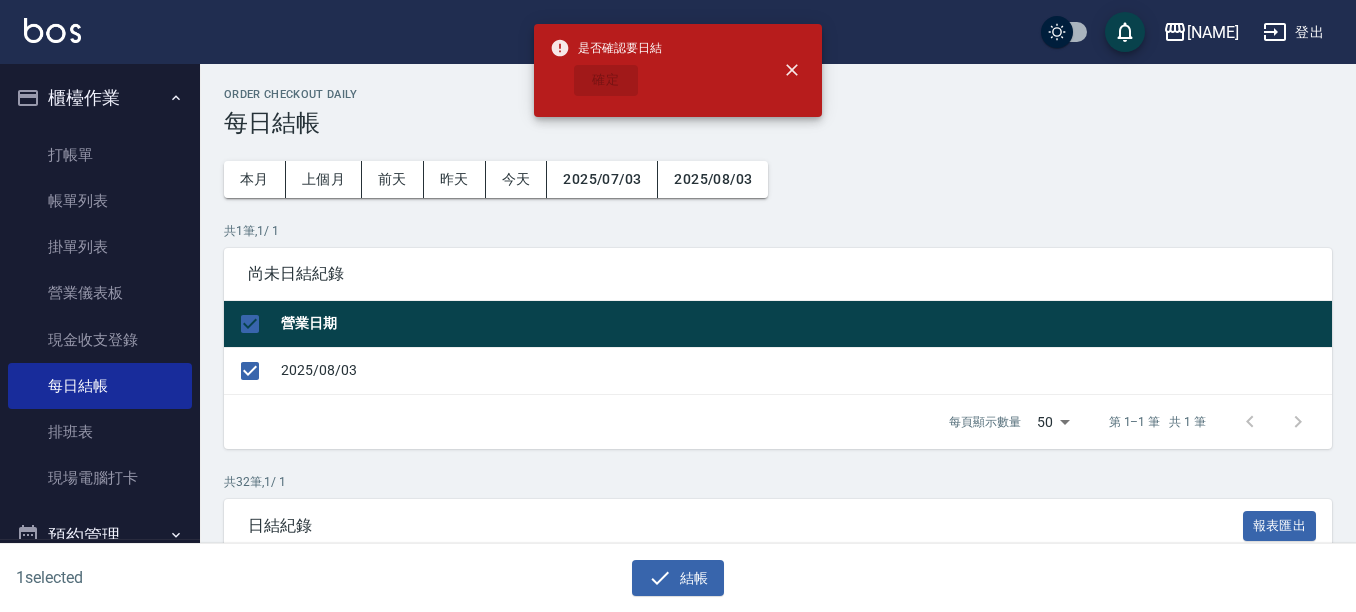 checkbox on "false" 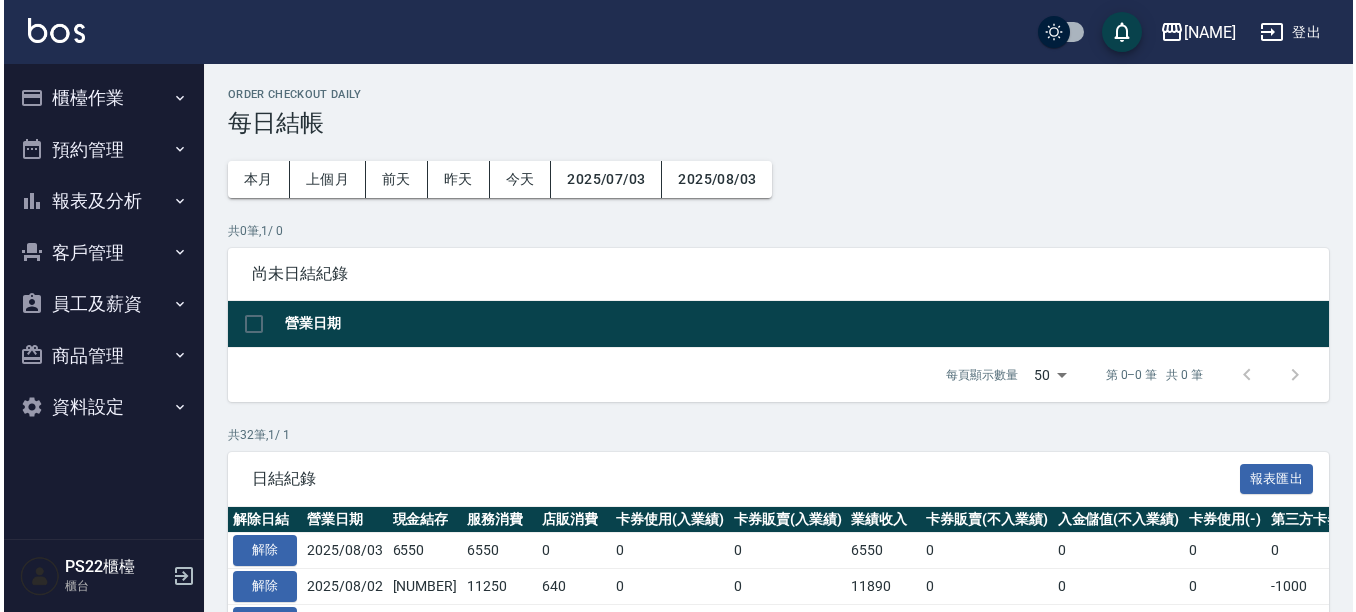 scroll, scrollTop: 0, scrollLeft: 0, axis: both 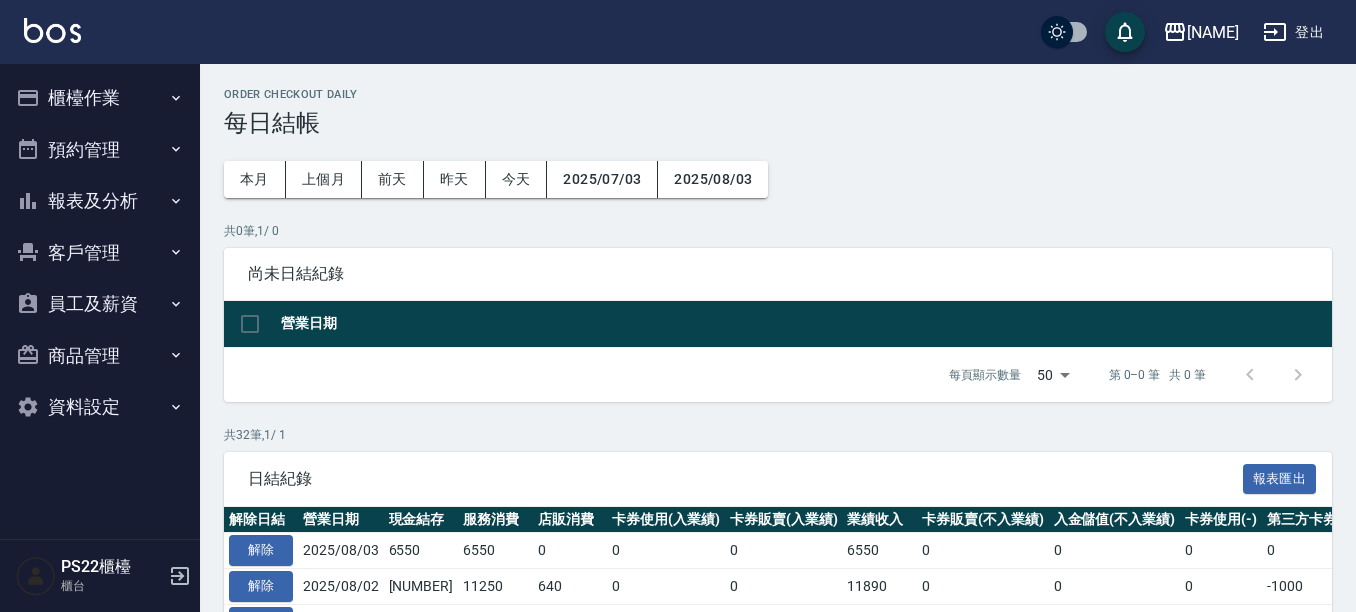 click on "報表及分析" at bounding box center (100, 201) 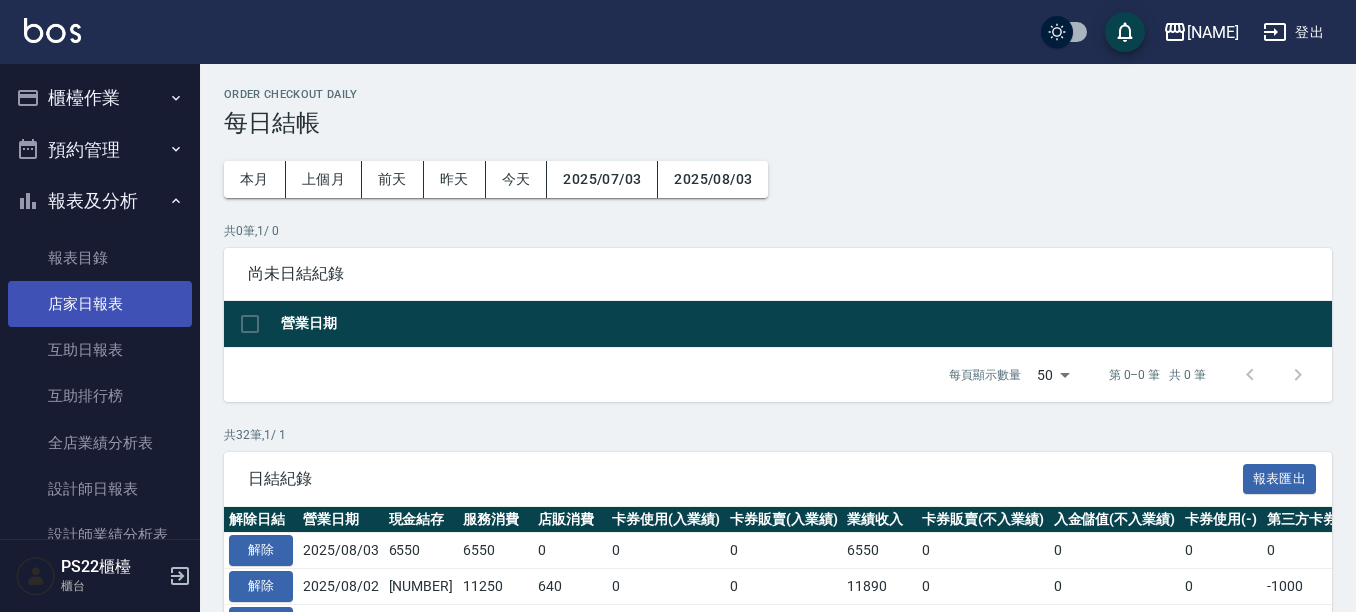 click on "店家日報表" at bounding box center [100, 304] 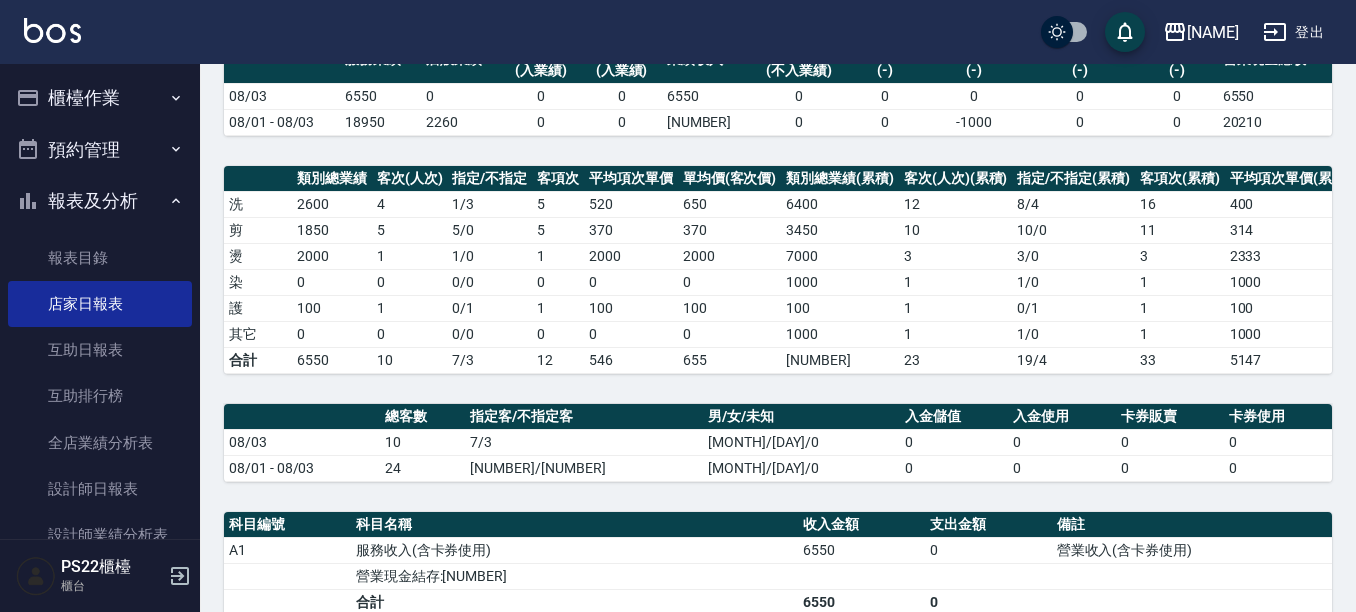 scroll, scrollTop: 300, scrollLeft: 0, axis: vertical 